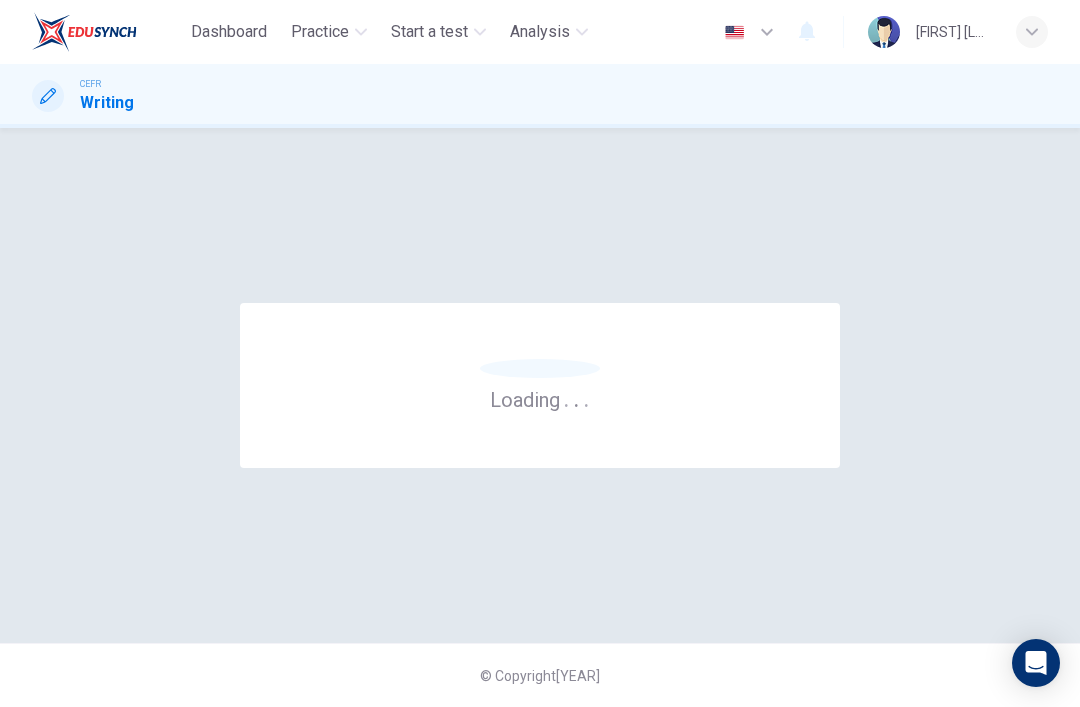 scroll, scrollTop: 0, scrollLeft: 0, axis: both 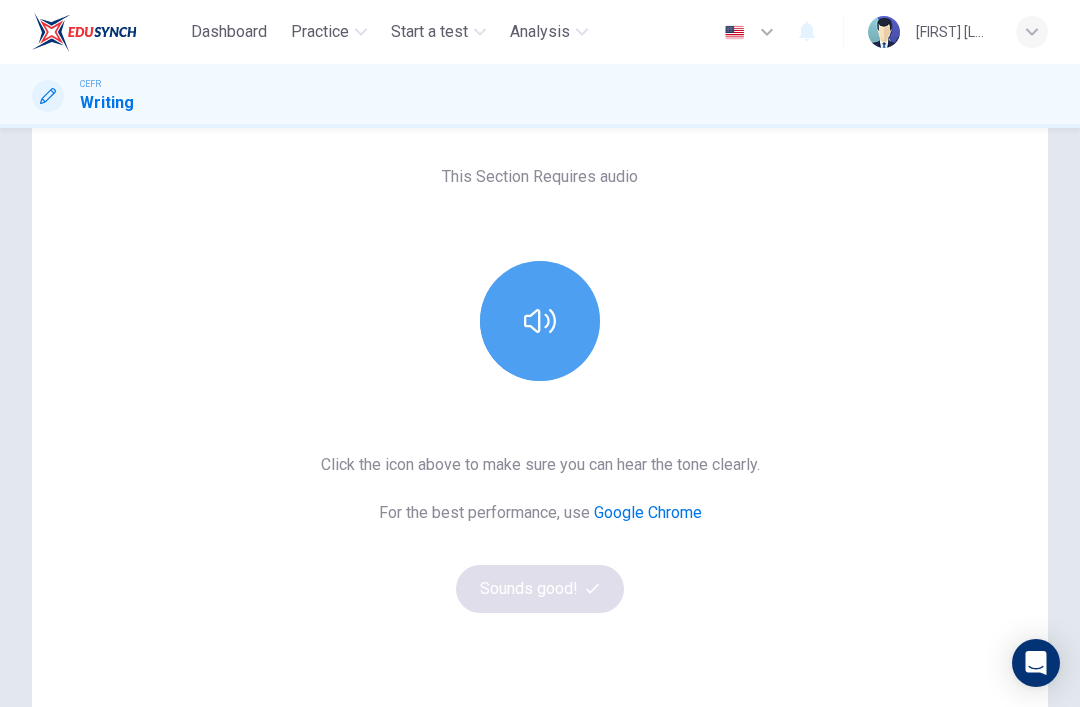 click at bounding box center [540, 321] 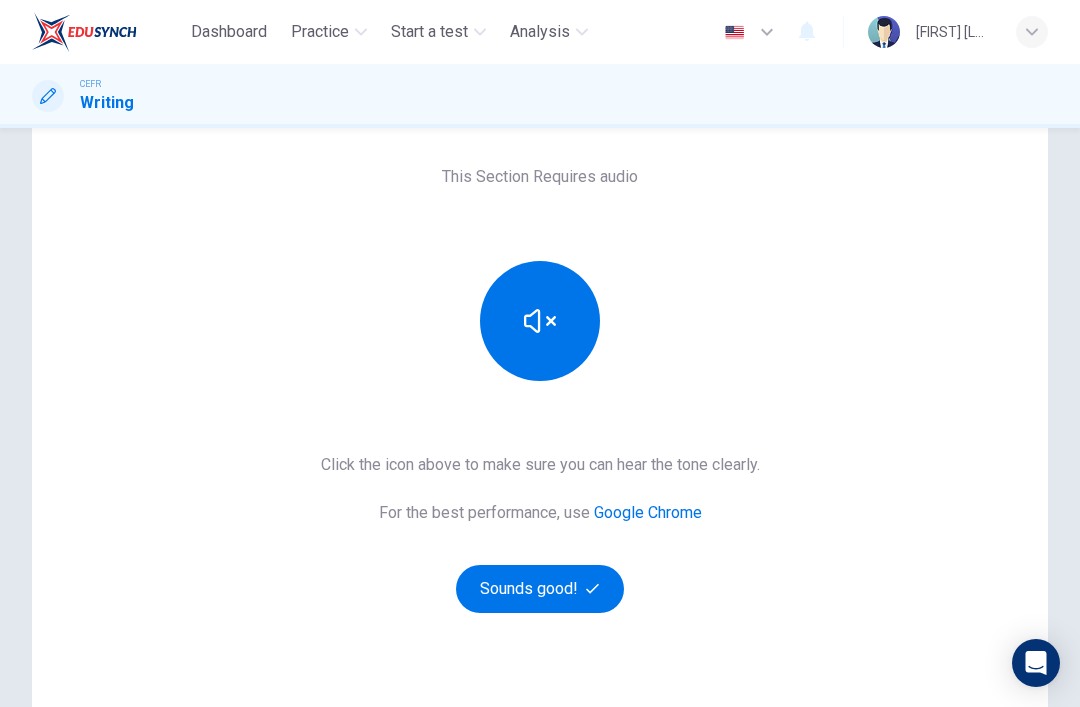 click on "Sounds good!" at bounding box center (540, 589) 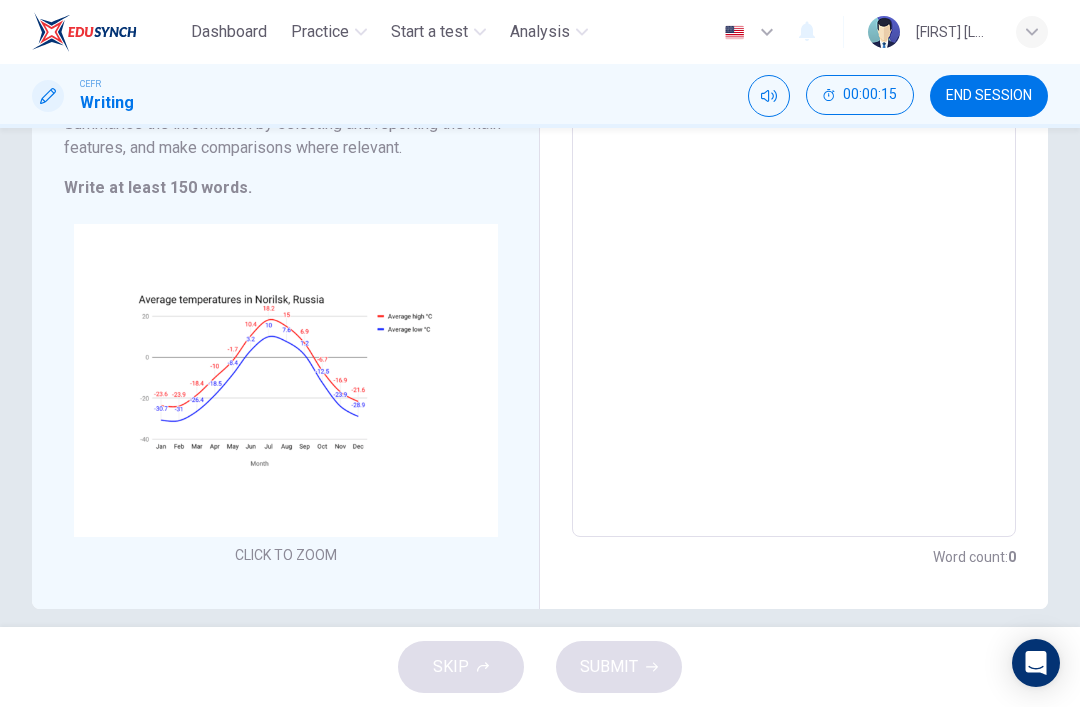 scroll, scrollTop: 247, scrollLeft: 0, axis: vertical 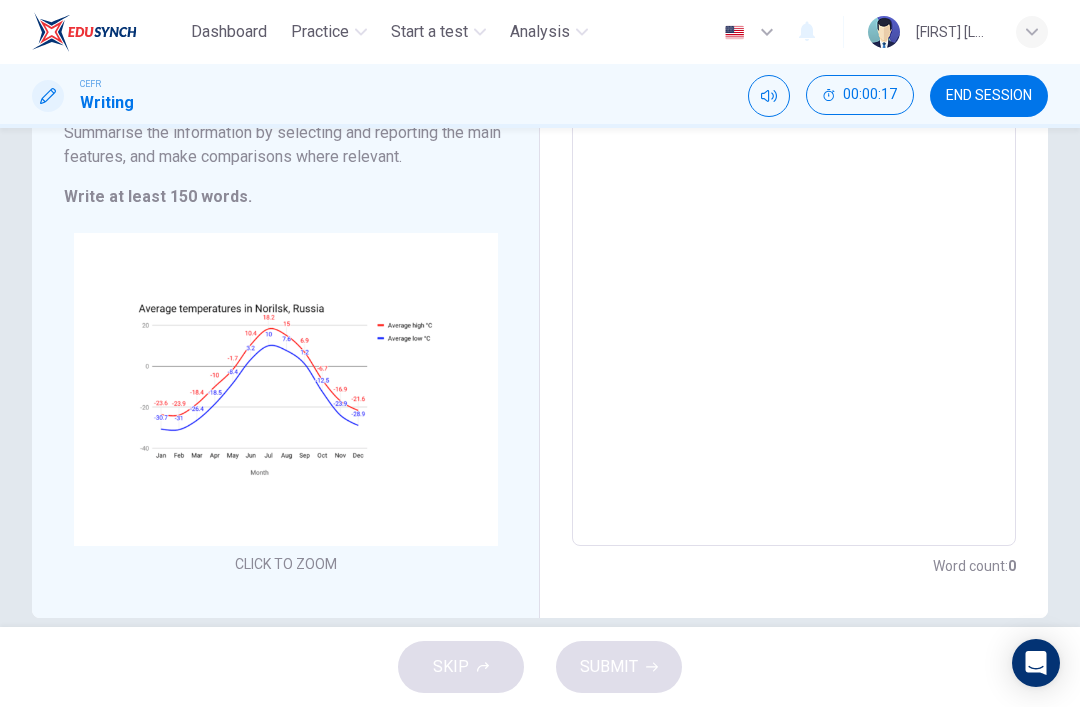 click on "Click to Zoom" at bounding box center [286, 406] 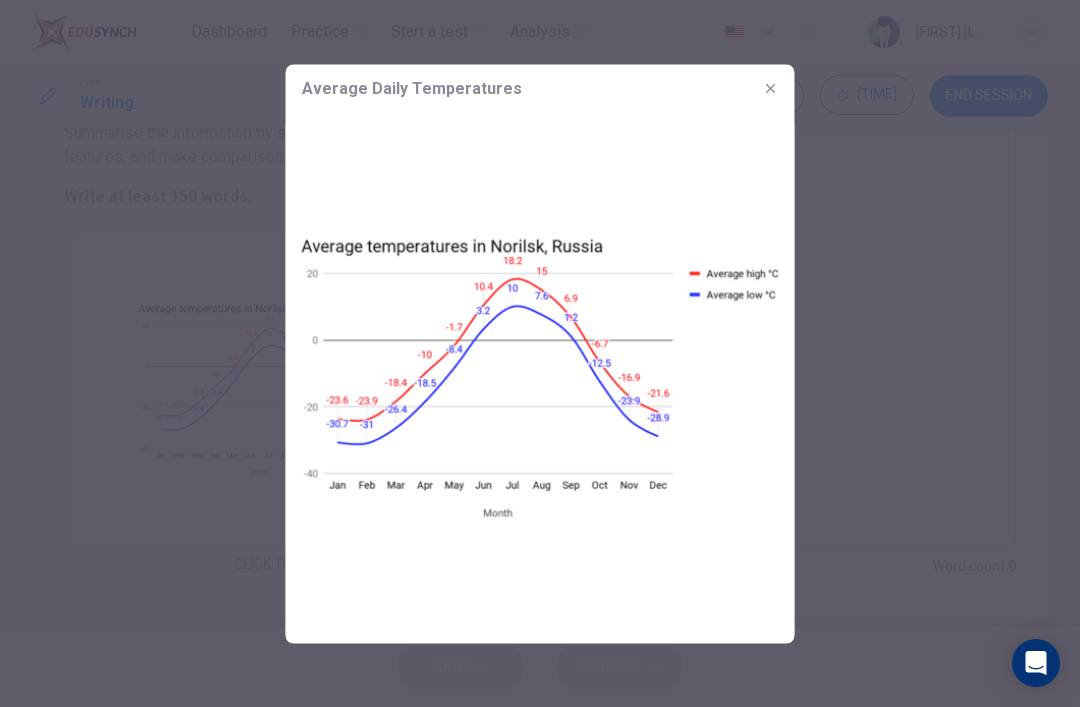 click at bounding box center (771, 88) 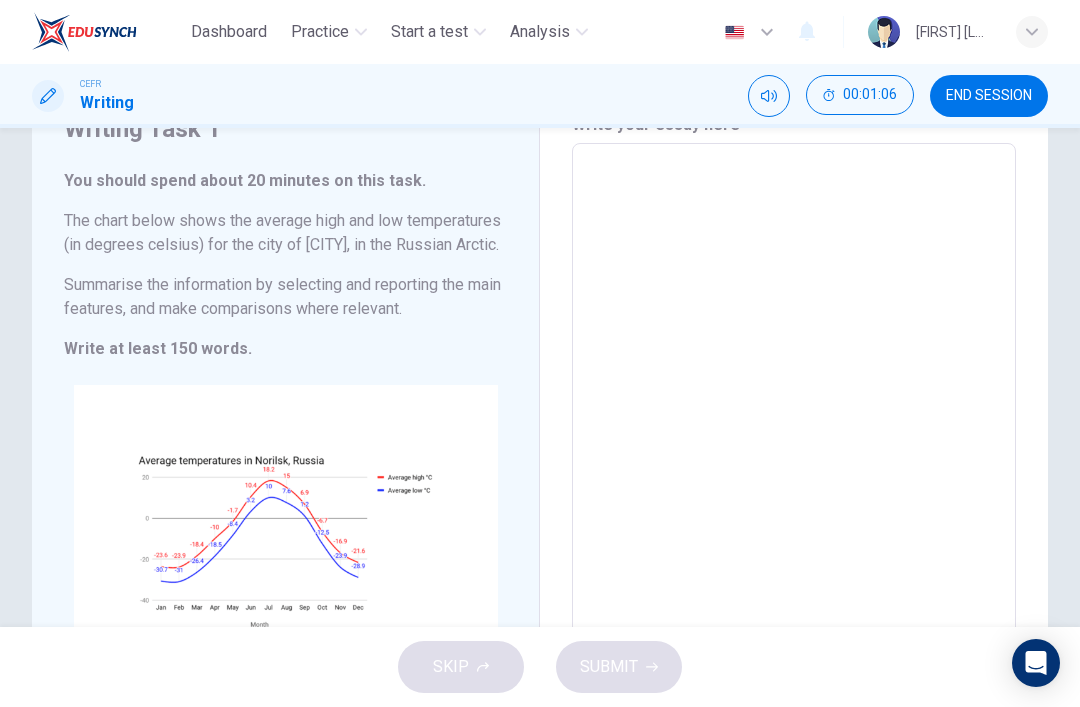 scroll, scrollTop: 96, scrollLeft: 0, axis: vertical 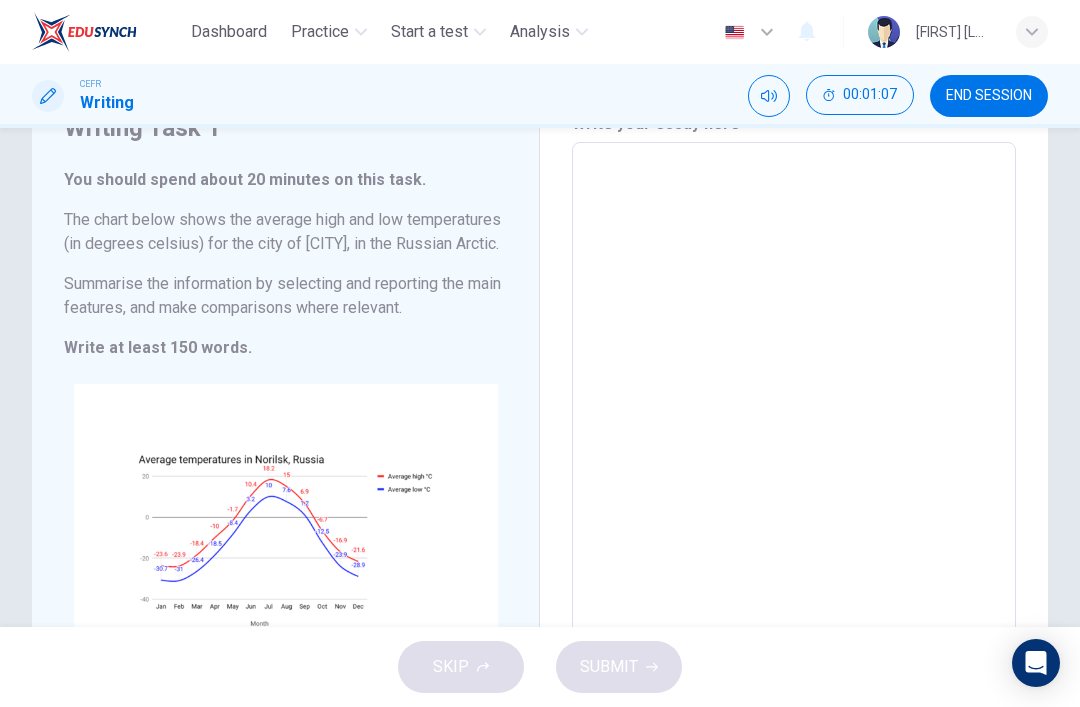 click at bounding box center (794, 420) 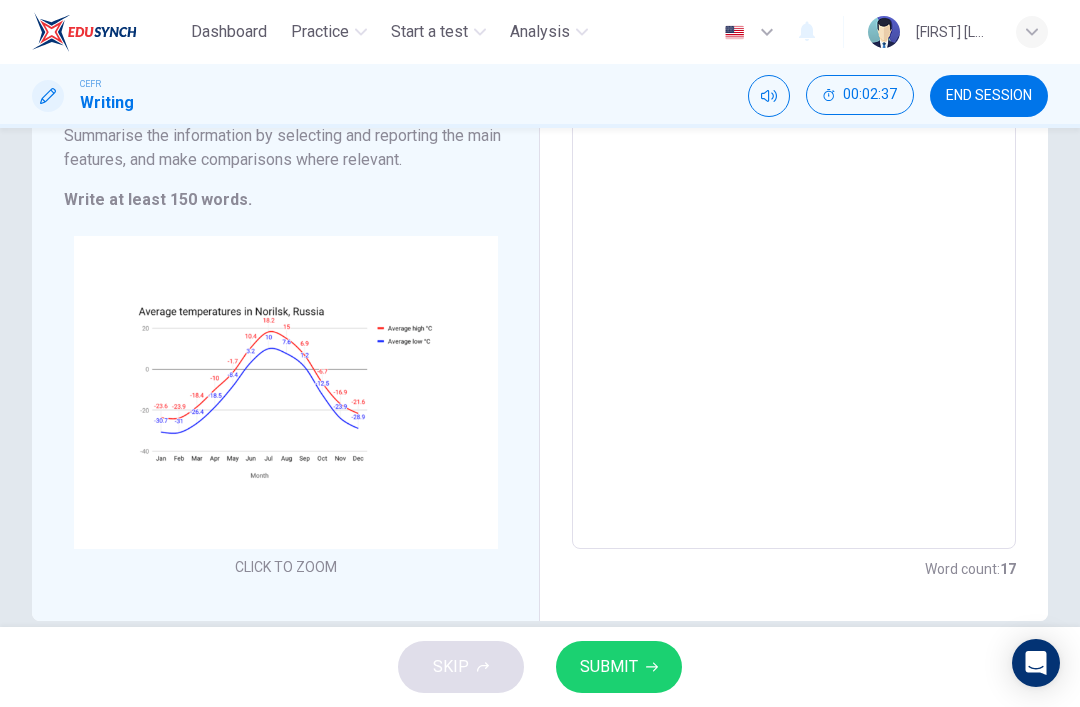 scroll, scrollTop: 245, scrollLeft: 0, axis: vertical 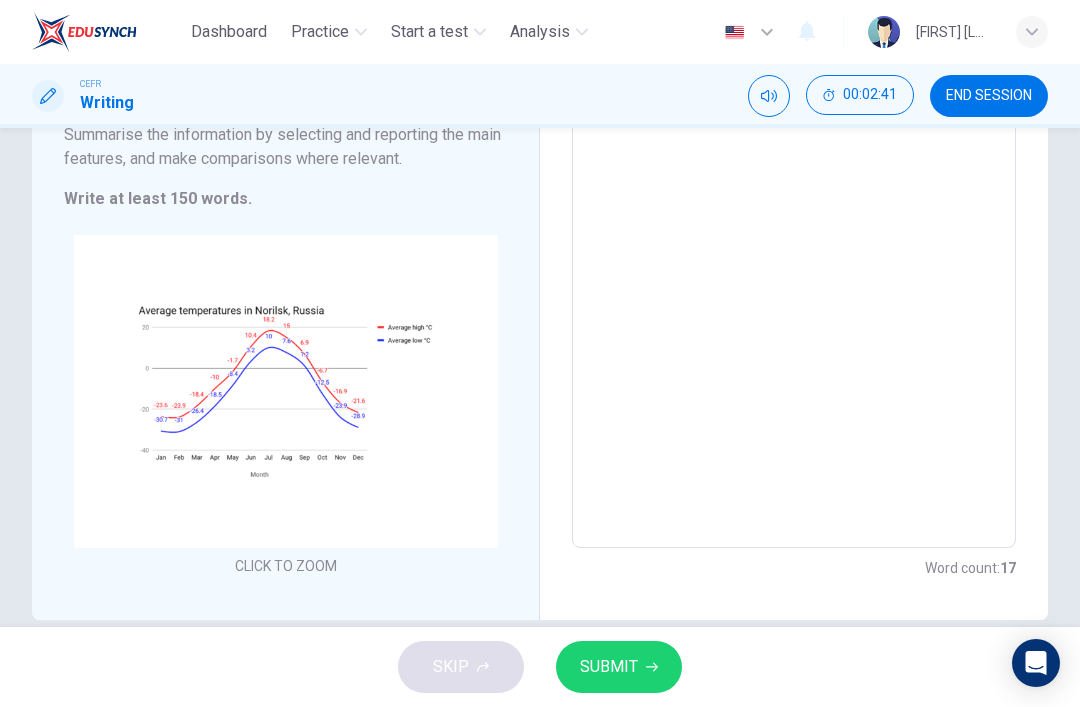 click at bounding box center [221, 408] 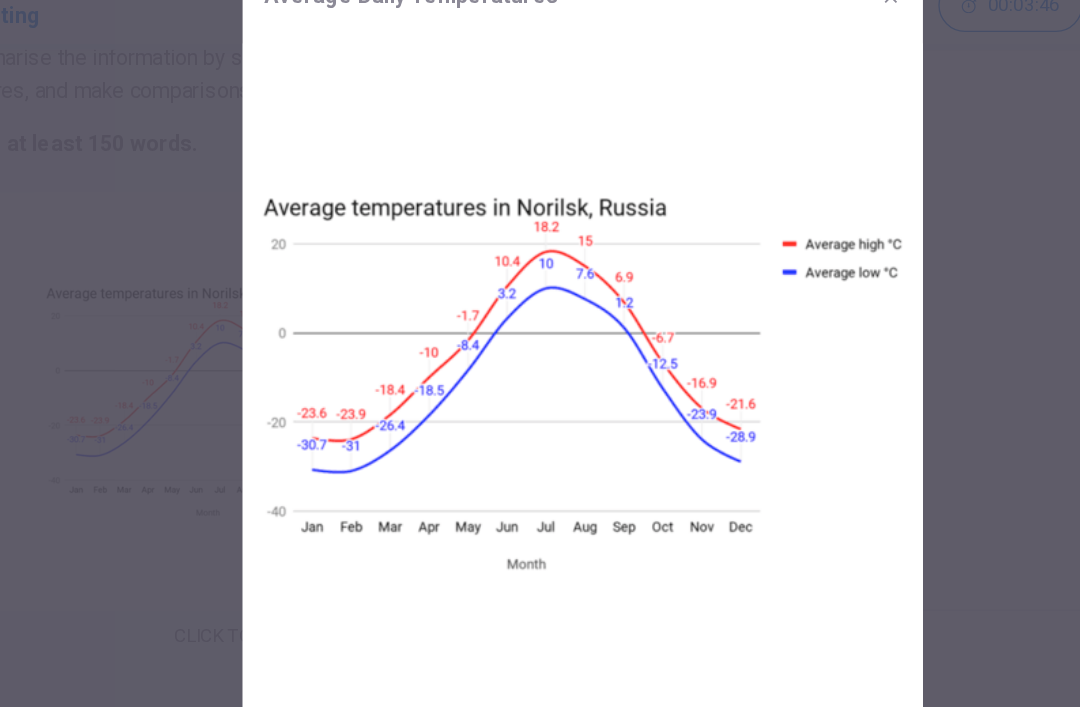 click at bounding box center [540, 353] 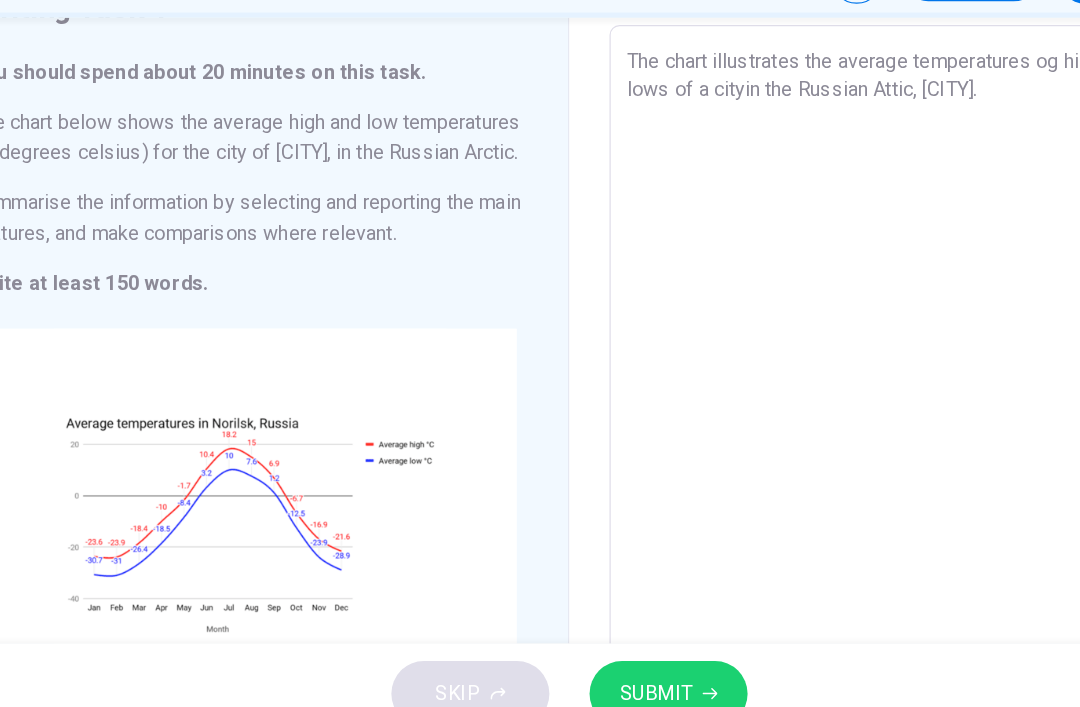 scroll, scrollTop: 103, scrollLeft: 0, axis: vertical 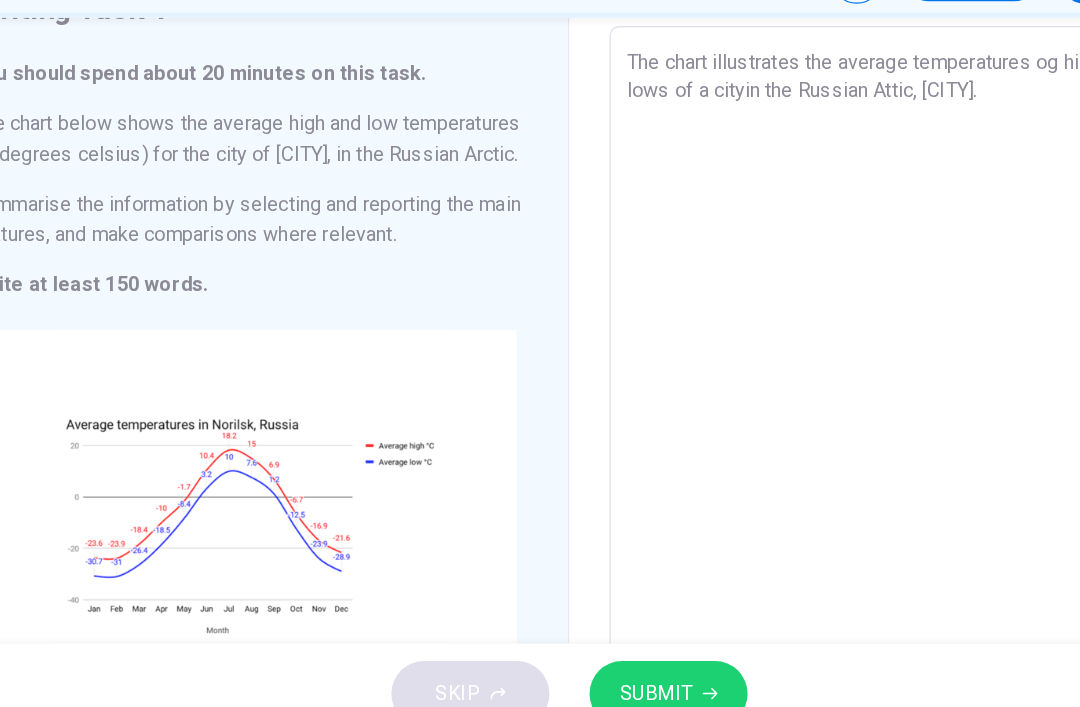 click on "The chart illustrates the average temperatures og high an lows of a cityin the Russian Attic, [CITY]." at bounding box center [794, 413] 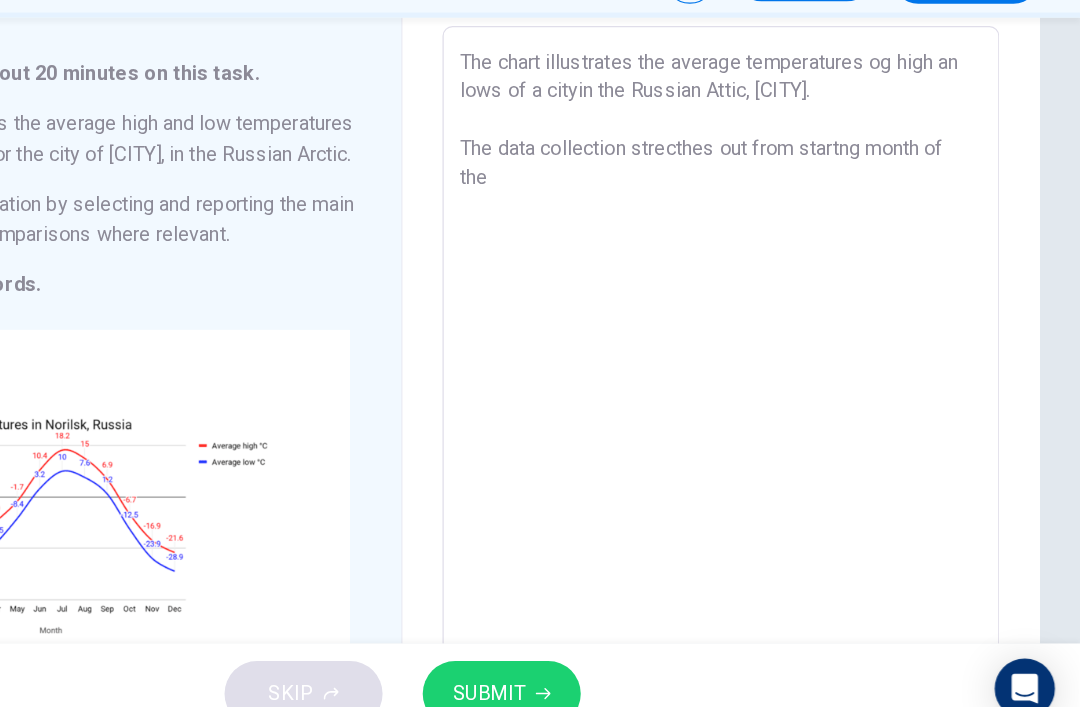 click on "The chart illustrates the average temperatures og high an lows of a cityin the Russian Attic, [CITY].
The data collection strecthes out from startng month of the" at bounding box center [794, 413] 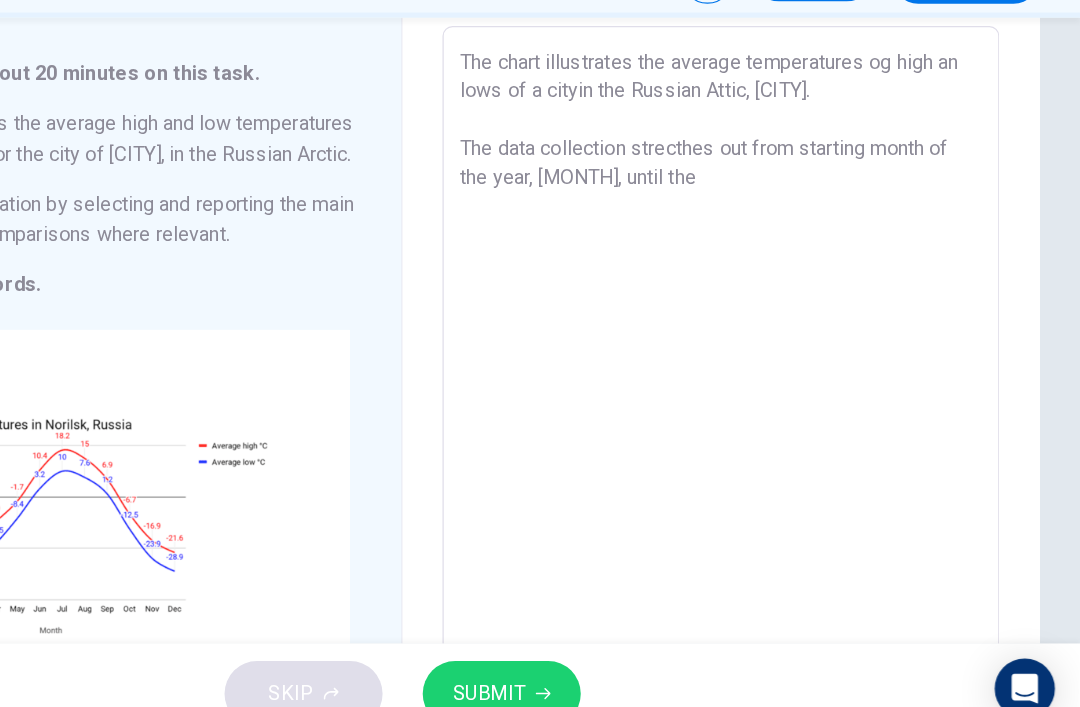 click on "The chart illustrates the average temperatures og high an lows of a cityin the Russian Attic, [CITY].
The data collection strecthes out from starting month of the year, [MONTH], until the" at bounding box center (794, 413) 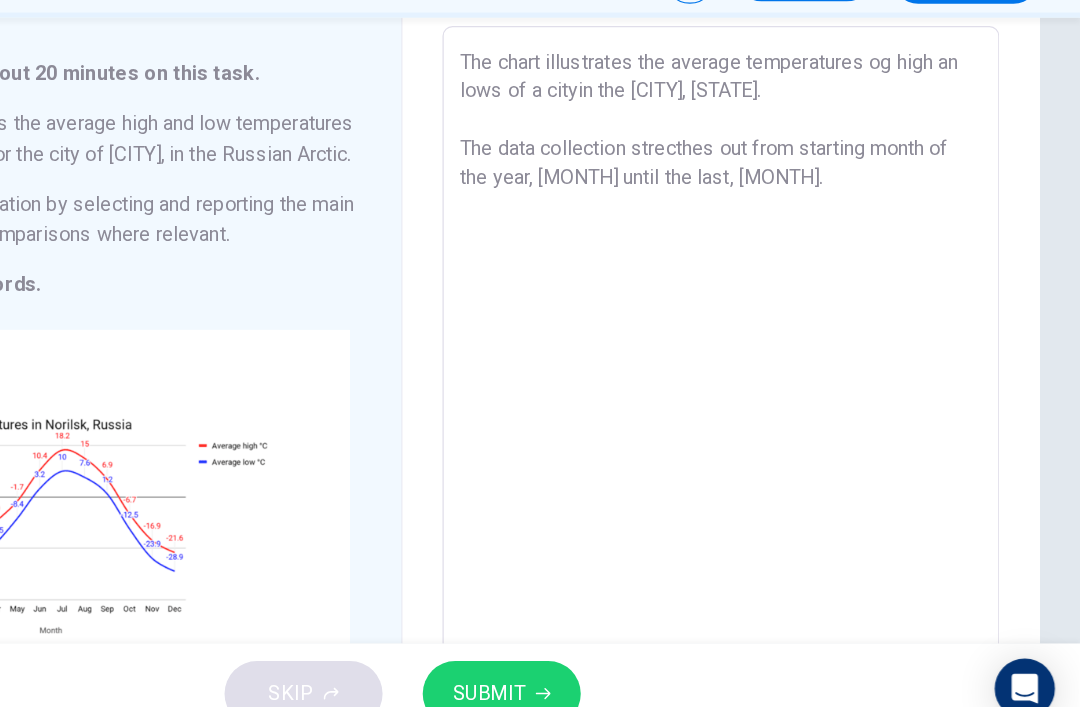 click on "The chart illustrates the average temperatures og high an lows of a cityin the [CITY], [STATE].
The data collection strecthes out from starting month of the year, [MONTH] until the last, [MONTH]." at bounding box center (794, 413) 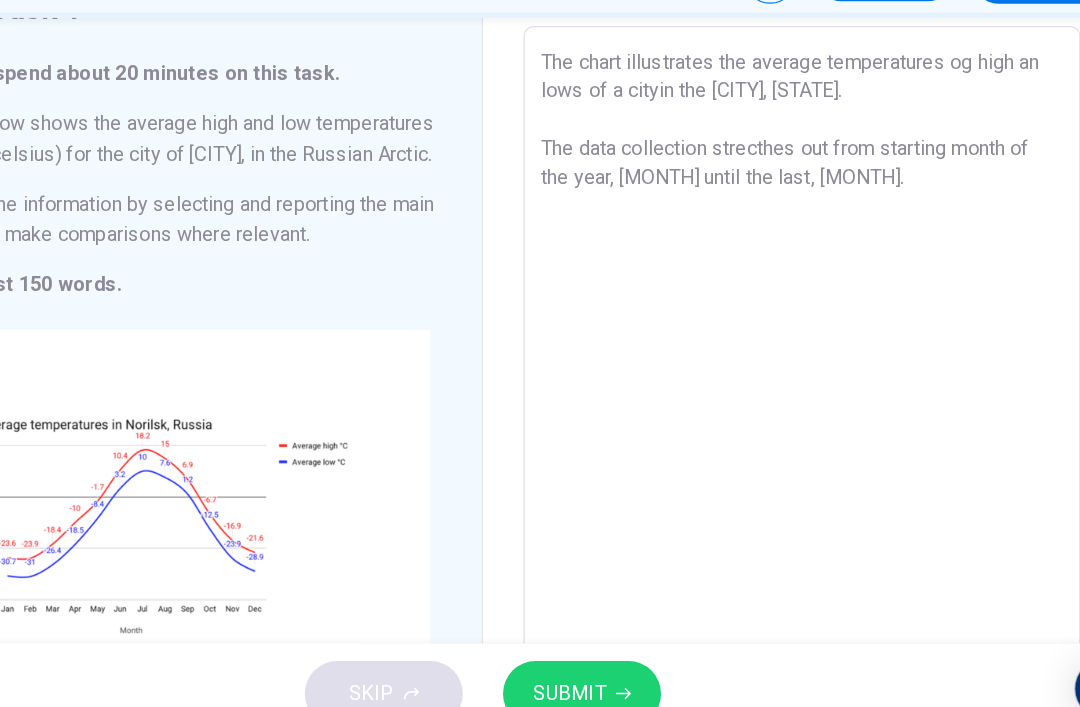 click on "The chart illustrates the average temperatures og high an lows of a cityin the [CITY], [STATE].
The data collection strecthes out from starting month of the year, [MONTH] until the last, [MONTH]." at bounding box center (794, 413) 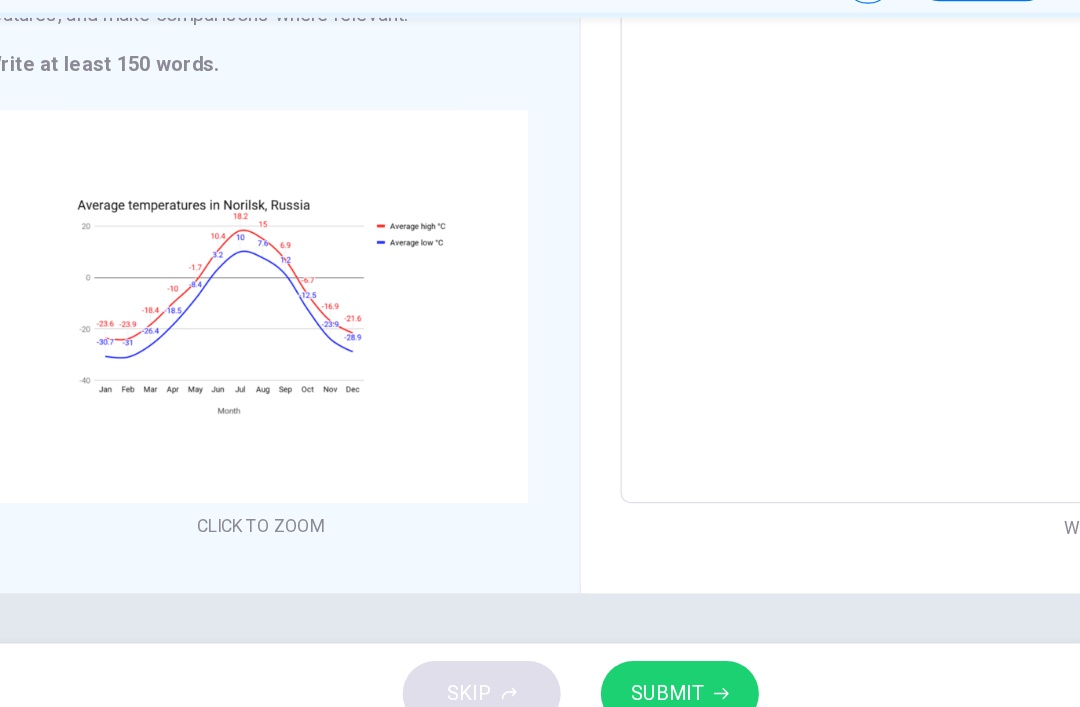 scroll, scrollTop: 302, scrollLeft: 0, axis: vertical 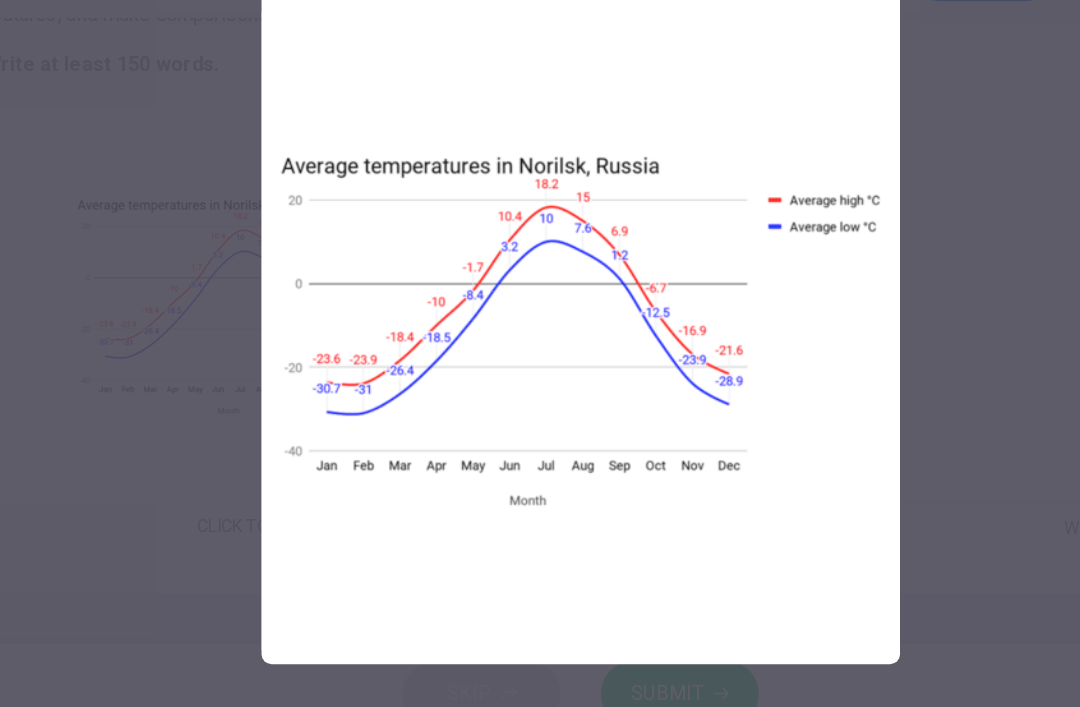click at bounding box center (540, 353) 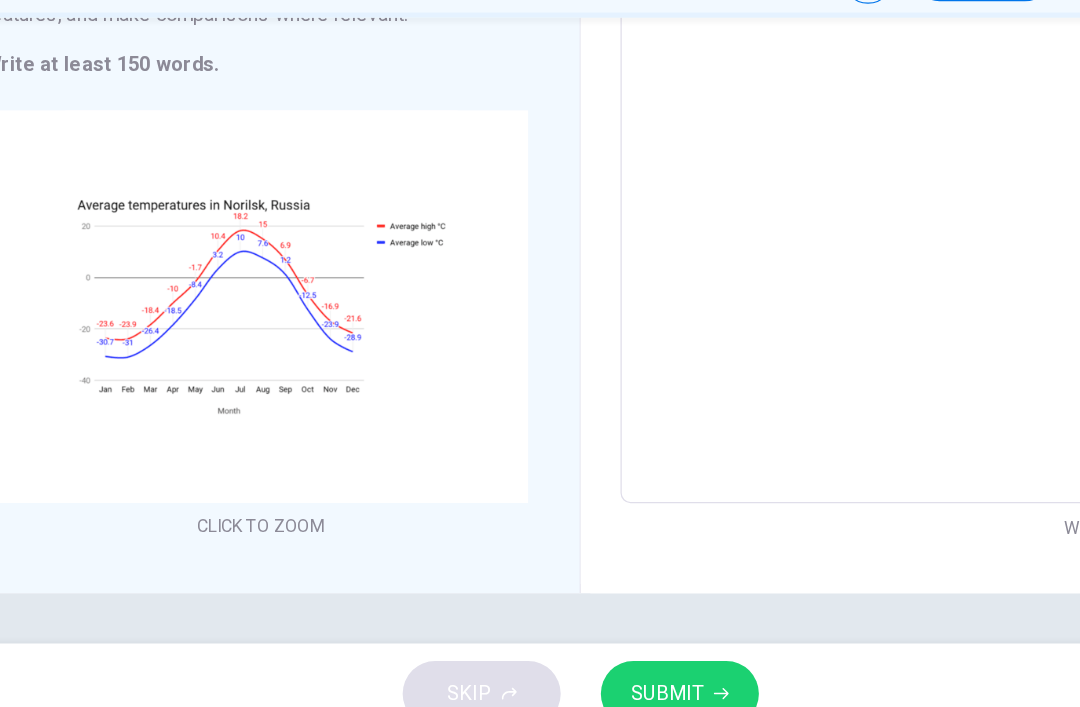 click on "The chart illustrates the average temperatures og high an lows of a cityin the Russian Attic, [STATE], [CITY].
The data collection strecthes out from starting month of the year, January until the last, December.  It is shown that" at bounding box center (794, 238) 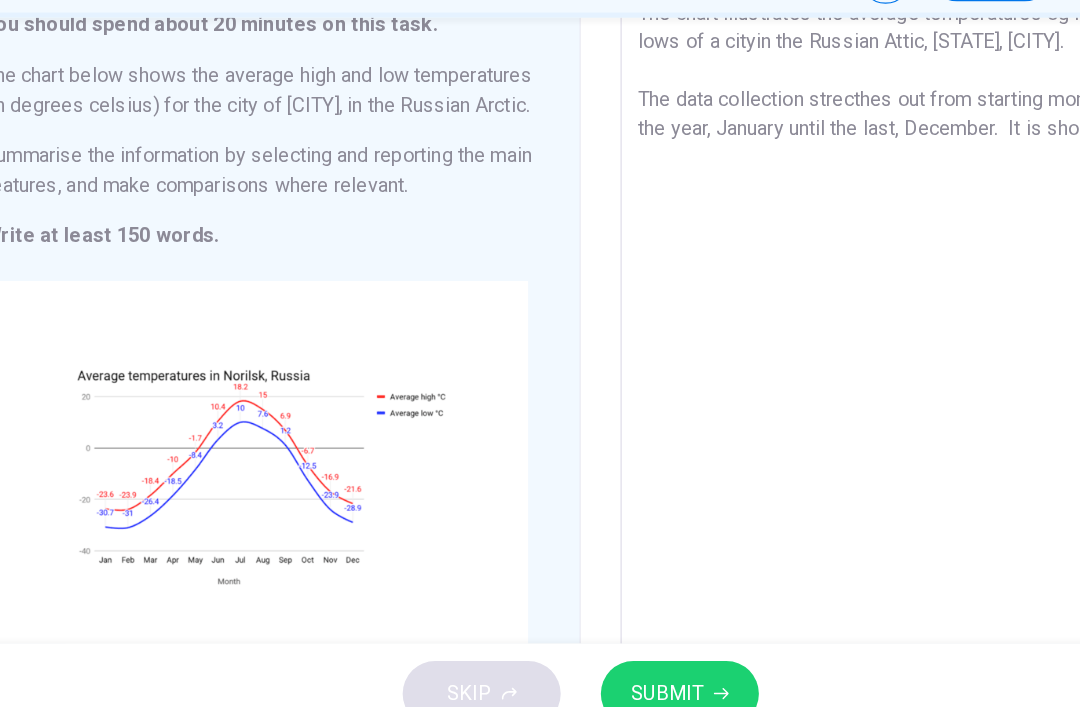 scroll, scrollTop: 127, scrollLeft: 0, axis: vertical 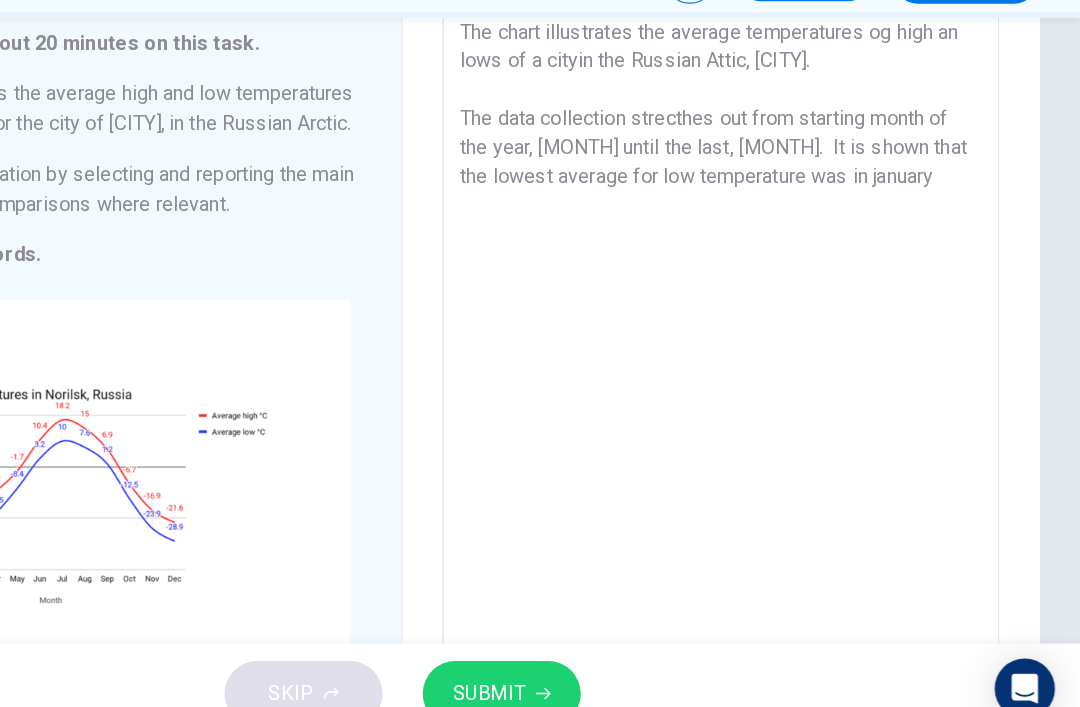 click on "The chart illustrates the average temperatures og high an lows of a cityin the Russian Attic, [CITY].
The data collection strecthes out from starting month of the year, [MONTH] until the last, [MONTH].  It is shown that the lowest average for low temperature was in january" at bounding box center [794, 389] 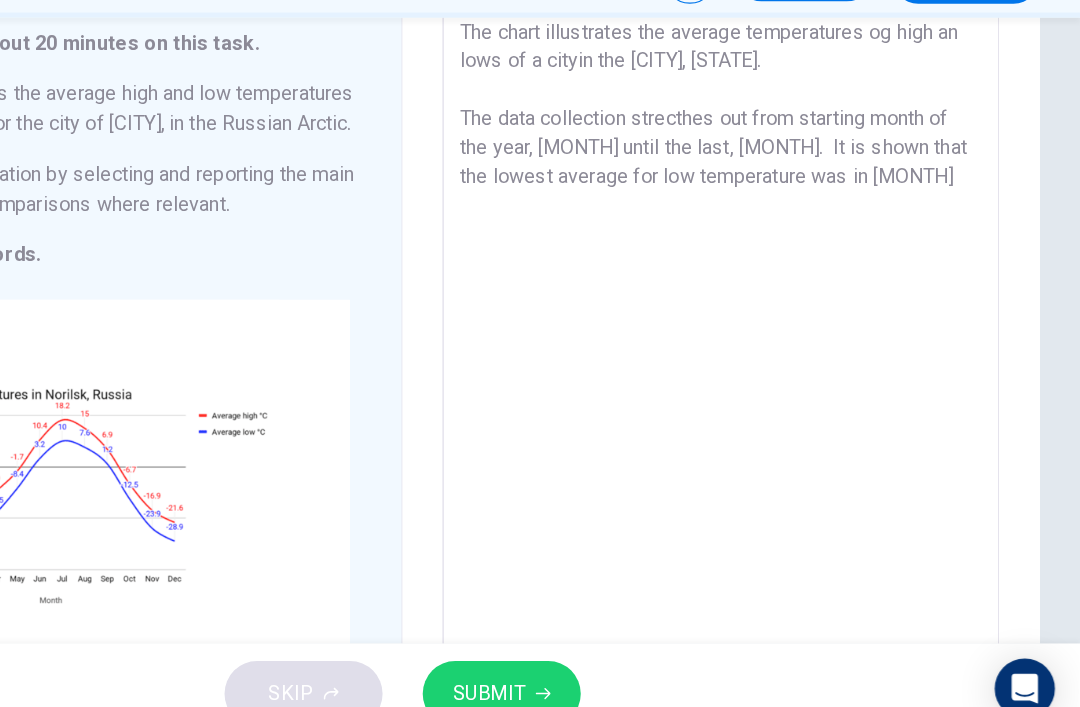 click on "The chart illustrates the average temperatures og high an lows of a cityin the [CITY], [STATE].
The data collection strecthes out from starting month of the year, [MONTH] until the last, [MONTH].  It is shown that the lowest average for low temperature was in [MONTH]" at bounding box center (794, 389) 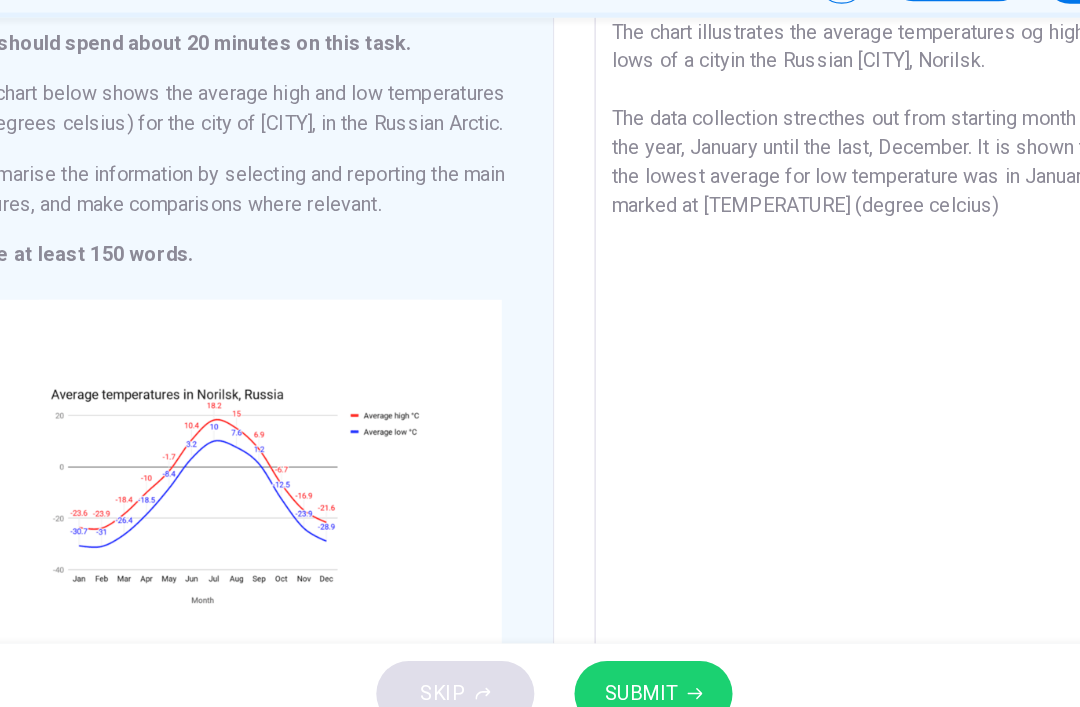 click on "Click to Zoom" at bounding box center (285, 525) 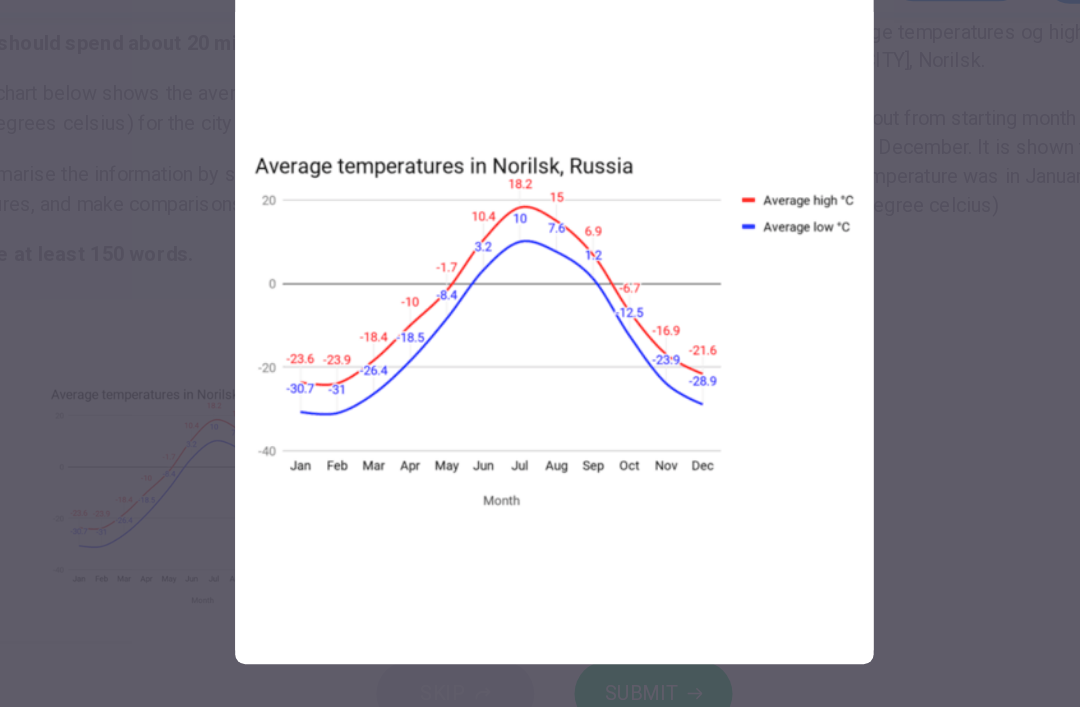 click at bounding box center [540, 353] 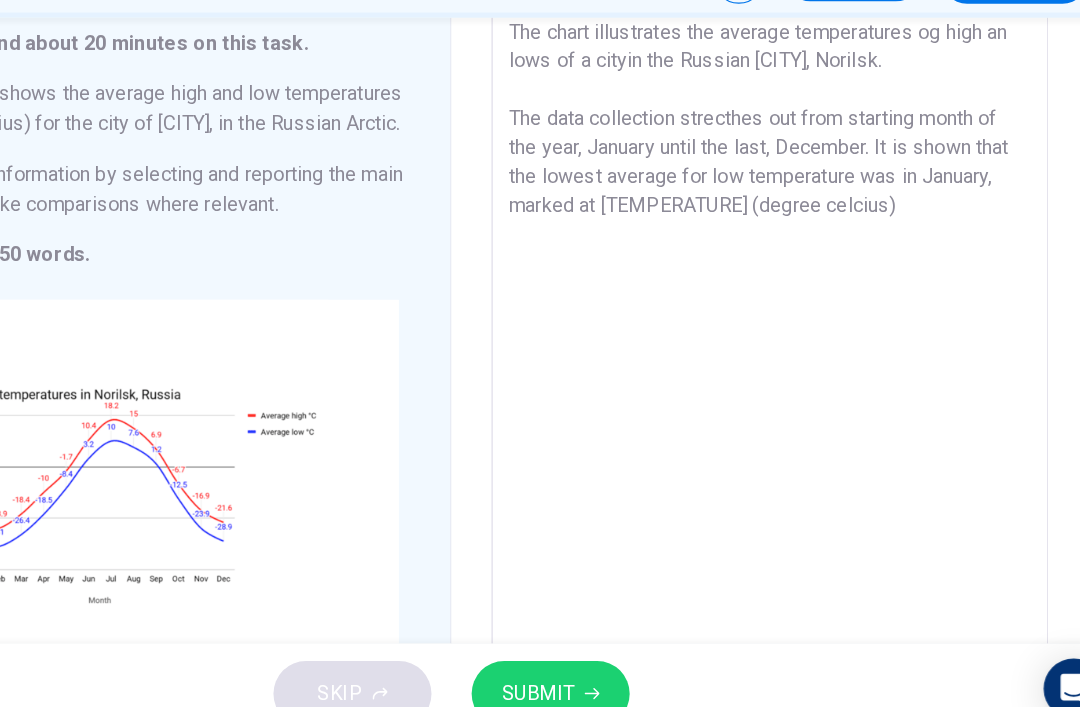click on "The chart illustrates the average temperatures og high an lows of a cityin the Russian [CITY], Norilsk.
The data collection strecthes out from starting month of the year, January until the last, December. It is shown that the lowest average for low temperature was in January, marked at [TEMPERATURE] (degree celcius)" at bounding box center (794, 389) 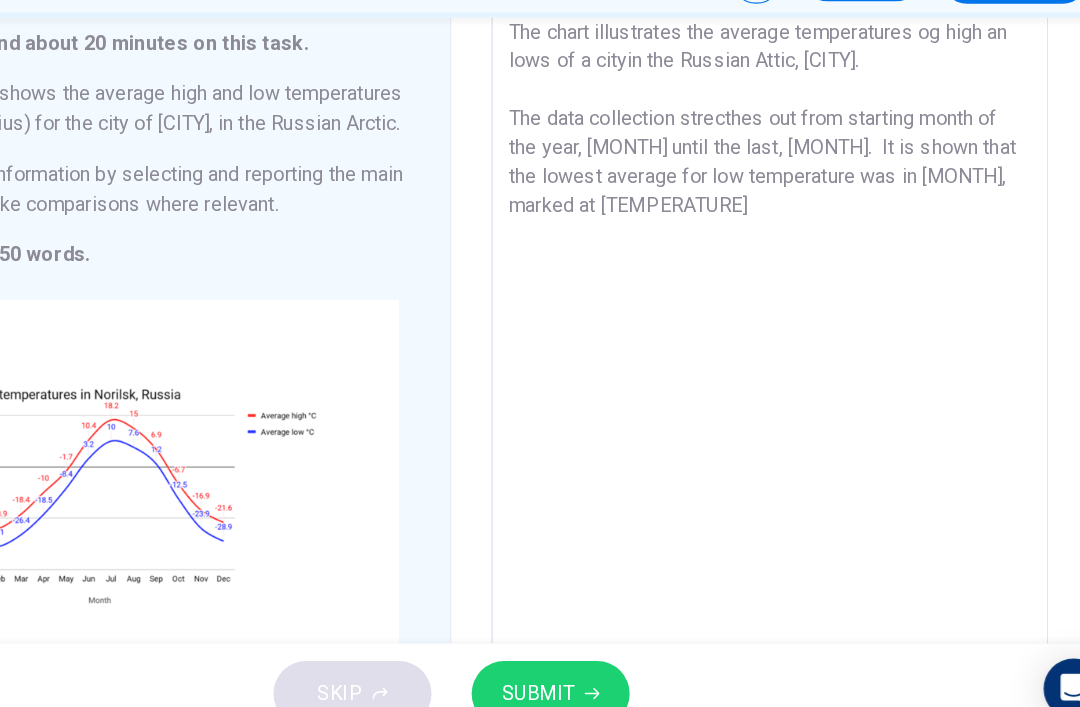 click on "Click to Zoom" at bounding box center [285, 525] 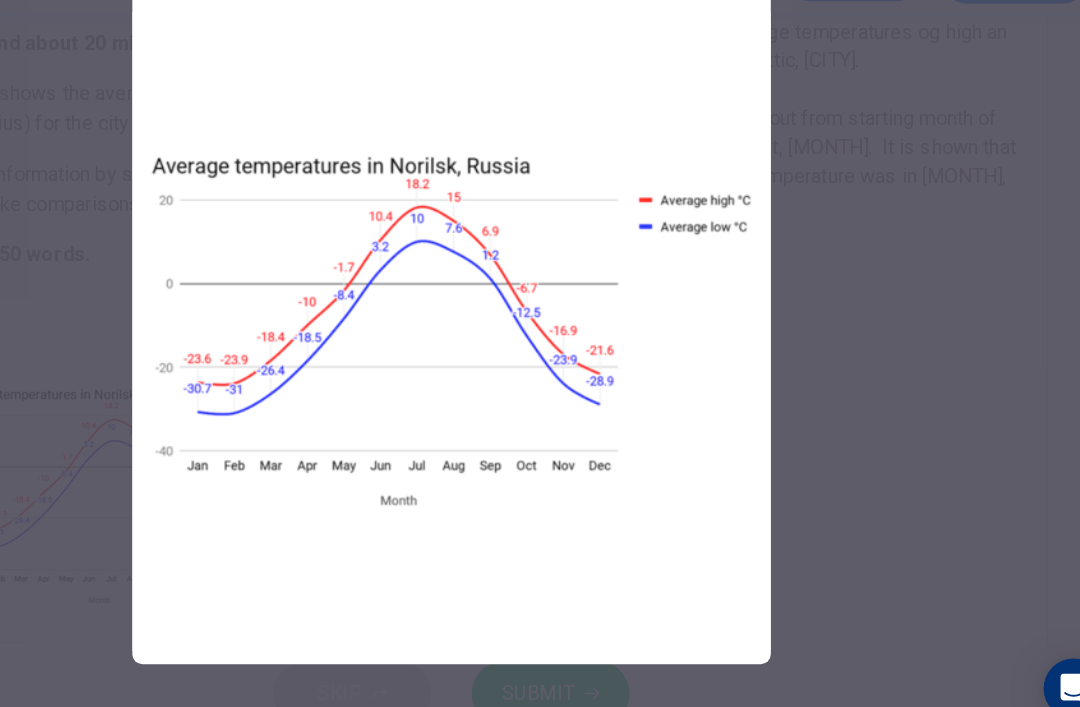 click at bounding box center (540, 353) 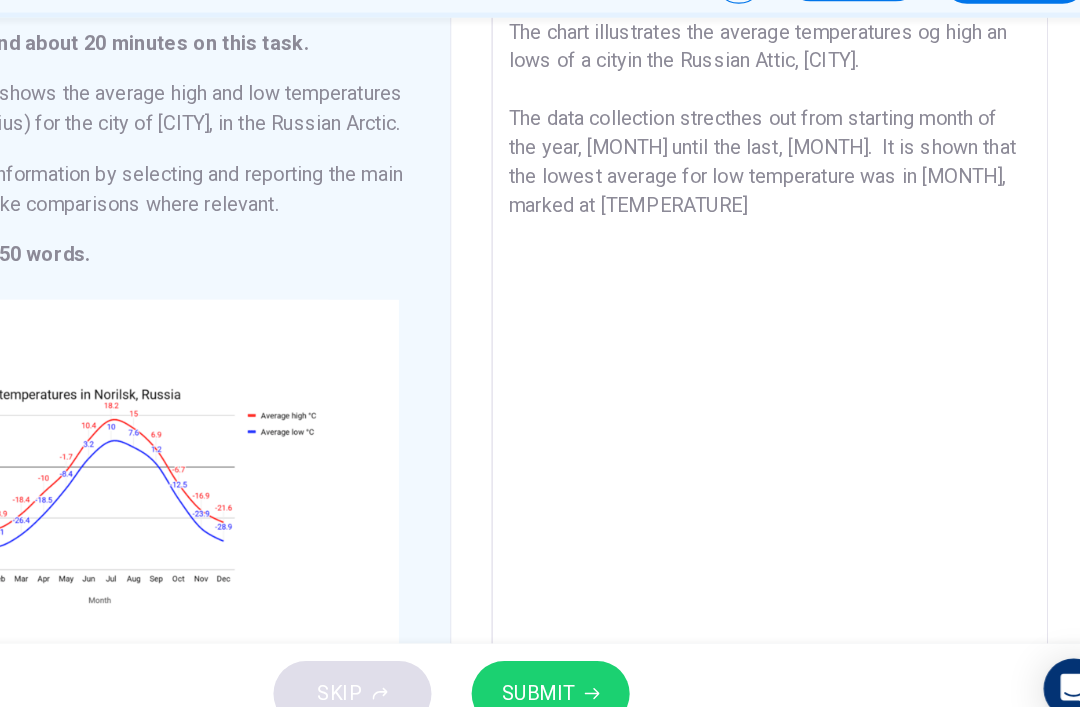 click on "The chart illustrates the average temperatures og high an lows of a cityin the Russian Attic, [CITY].
The data collection strecthes out from starting month of the year, [MONTH] until the last, [MONTH].  It is shown that the lowest average for low temperature was in [MONTH], marked at [TEMPERATURE]" at bounding box center [794, 389] 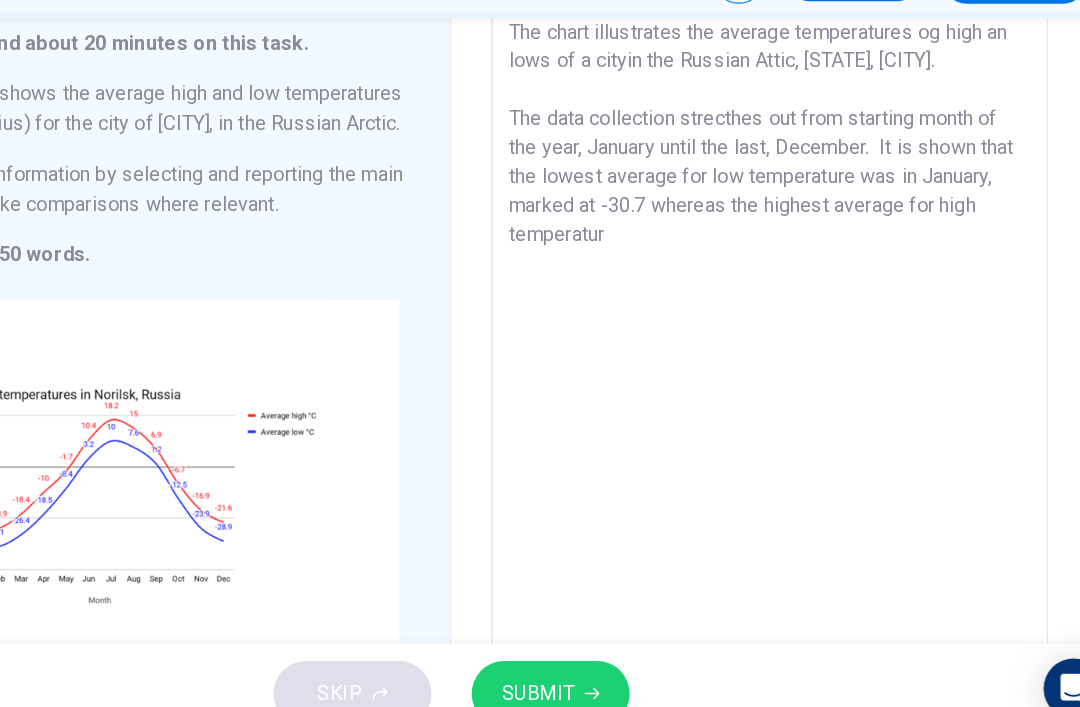 type on "The chart illustrates the average temperatures og high an lows of a cityin the Russian Attic, [CITY].
The data collection strecthes out from starting month of the year, January until the last, December.  It is shown that the lowest average for low temperature was in January, marked at -30.7 whereas the highest average for high temperature" 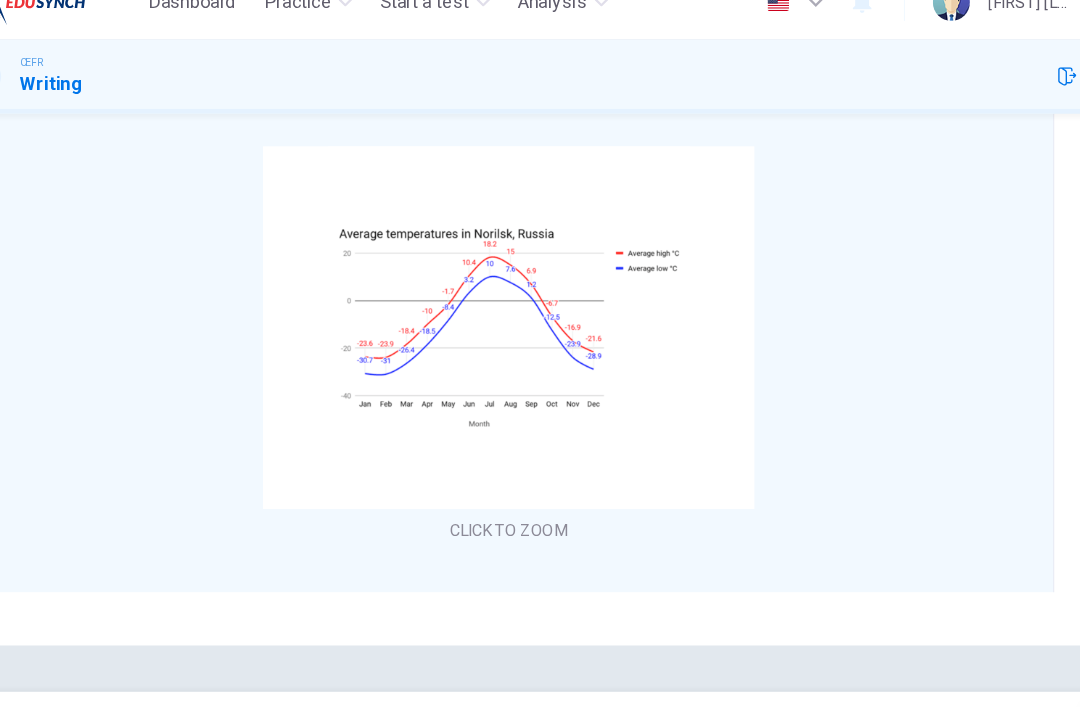 scroll, scrollTop: 276, scrollLeft: 0, axis: vertical 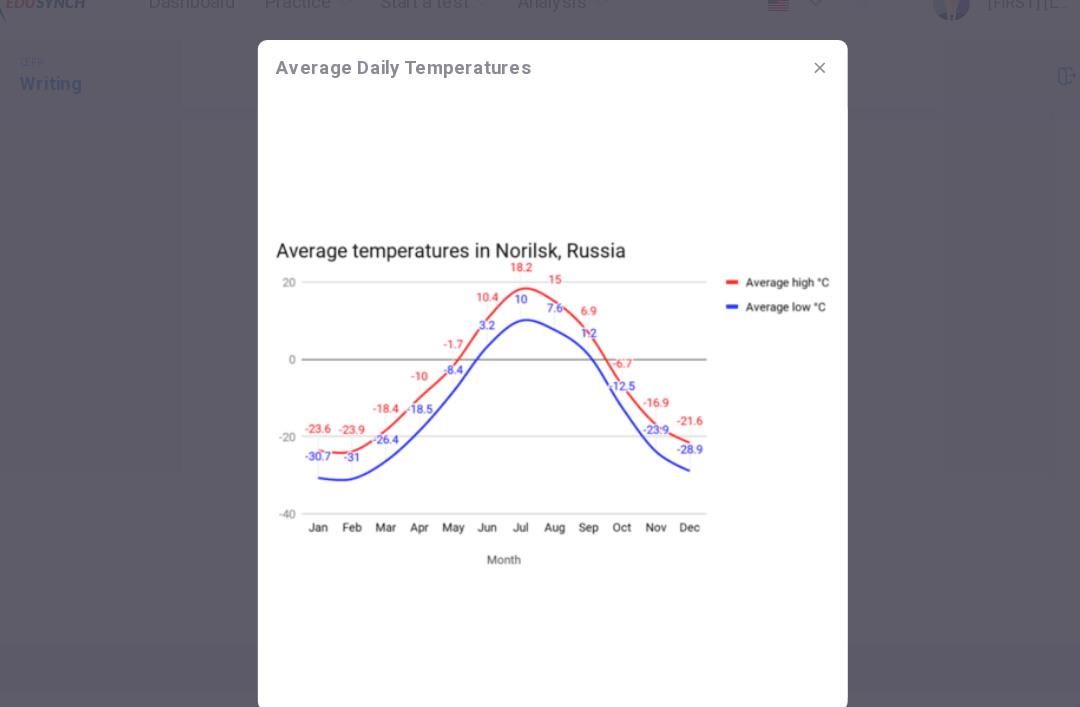 click at bounding box center (770, 87) 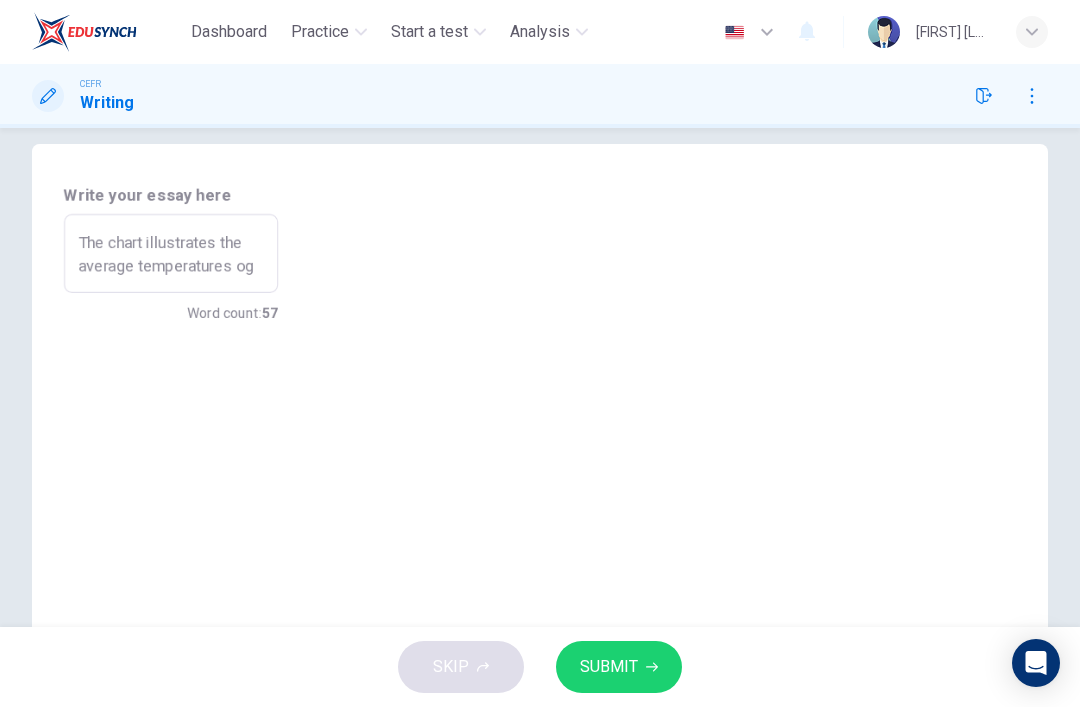 scroll, scrollTop: 26, scrollLeft: 0, axis: vertical 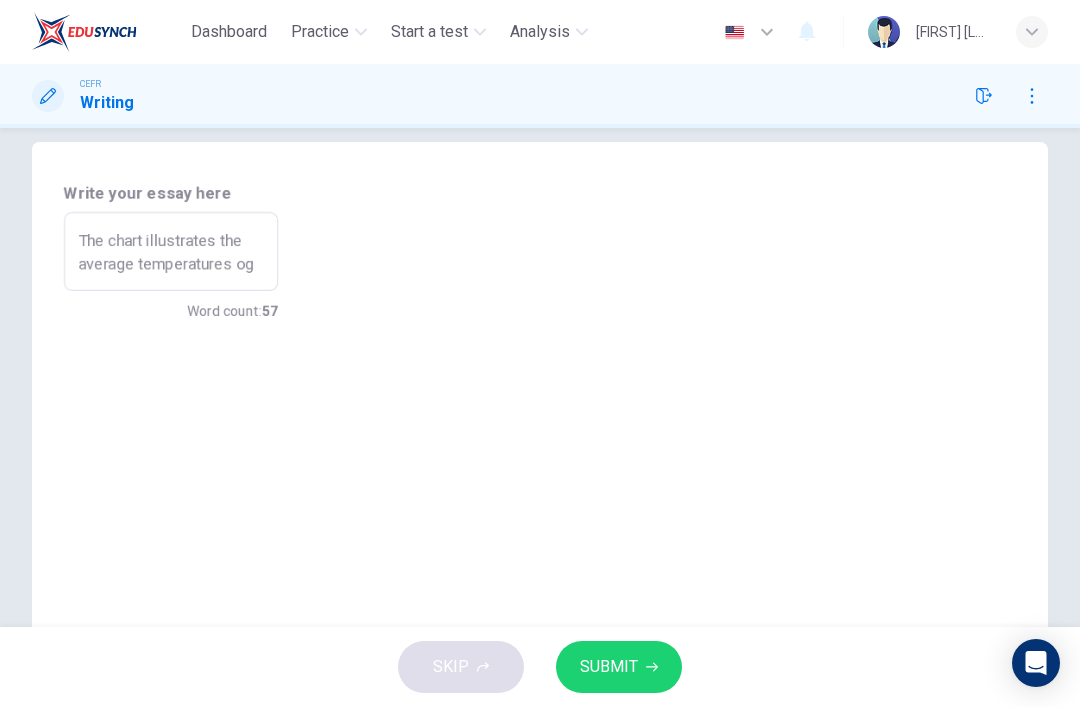click on "The chart illustrates the average temperatures og high an lows of a cityin the Russian Attic, [CITY].
The data collection strecthes out from starting month of the year, January until the last, December.  It is shown that the lowest average for low temperature was in January, marked at -30.7 whereas the highest average for high temperature" at bounding box center (171, 252) 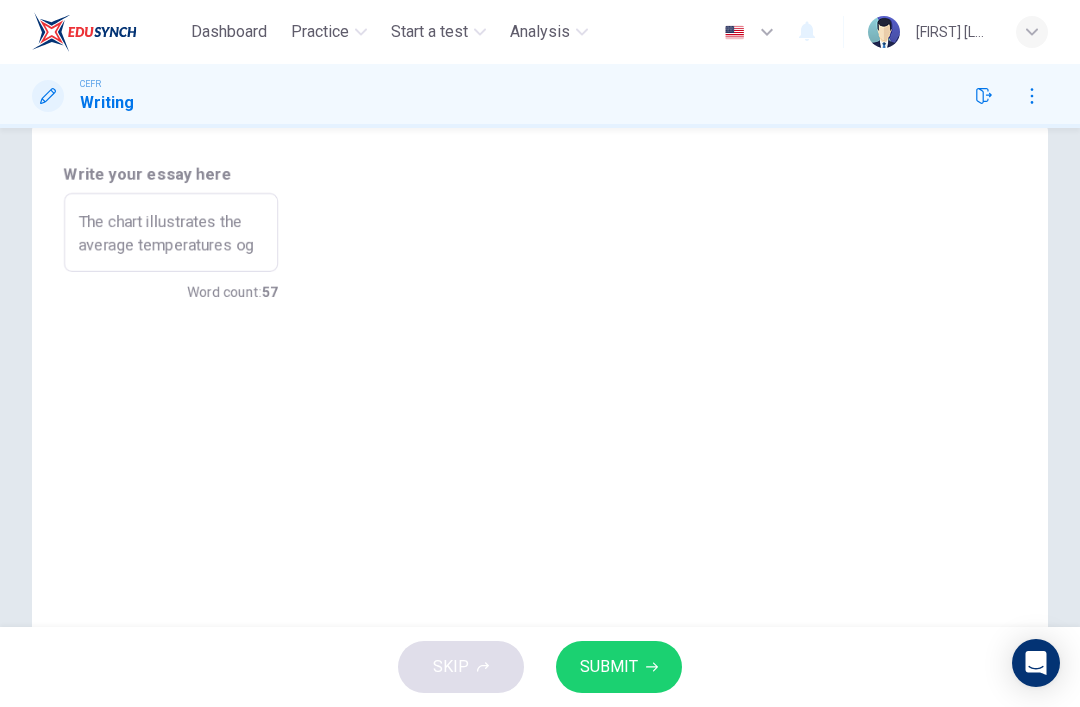 scroll, scrollTop: 47, scrollLeft: 0, axis: vertical 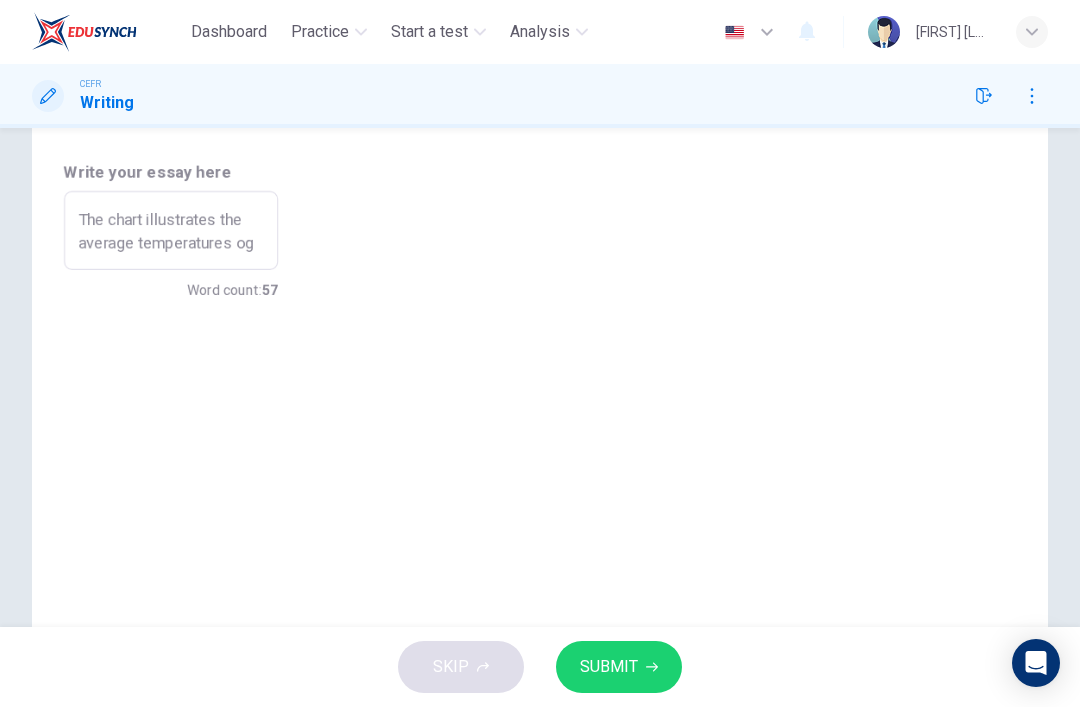 click on "The chart illustrates the average temperatures og high an lows of a cityin the Russian Attic, [CITY].
The data collection strecthes out from starting month of the year, January until the last, December.  It is shown that the lowest average for low temperature was in January, marked at -30.7 whereas the highest average for high temperature" at bounding box center (171, 231) 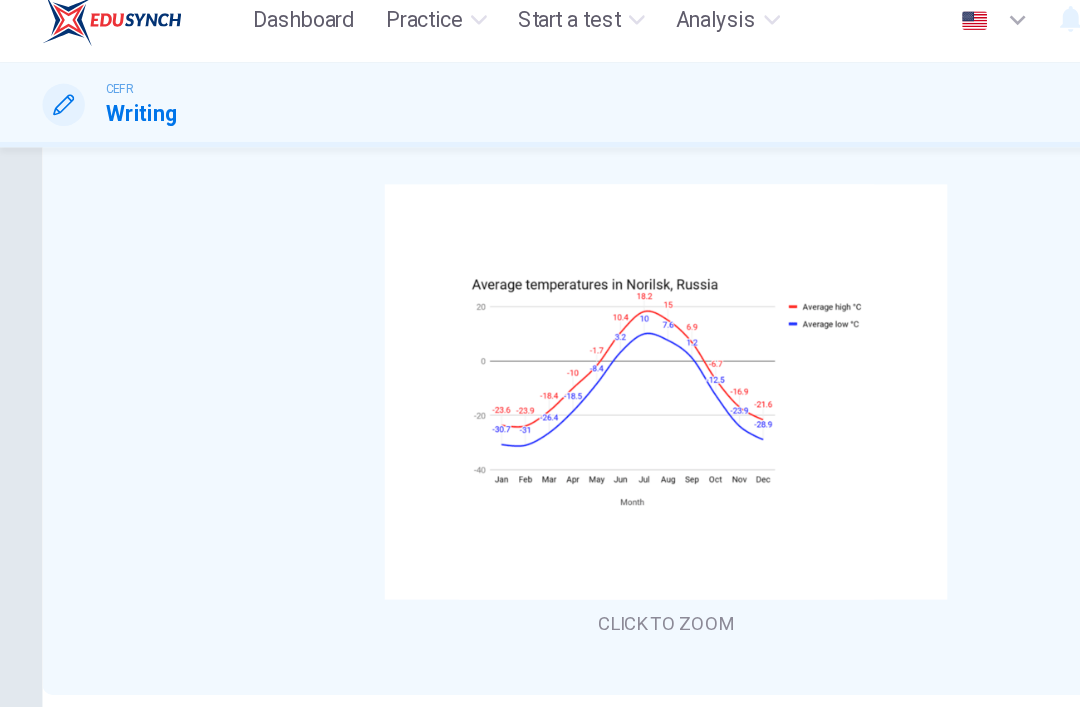 scroll, scrollTop: 276, scrollLeft: 0, axis: vertical 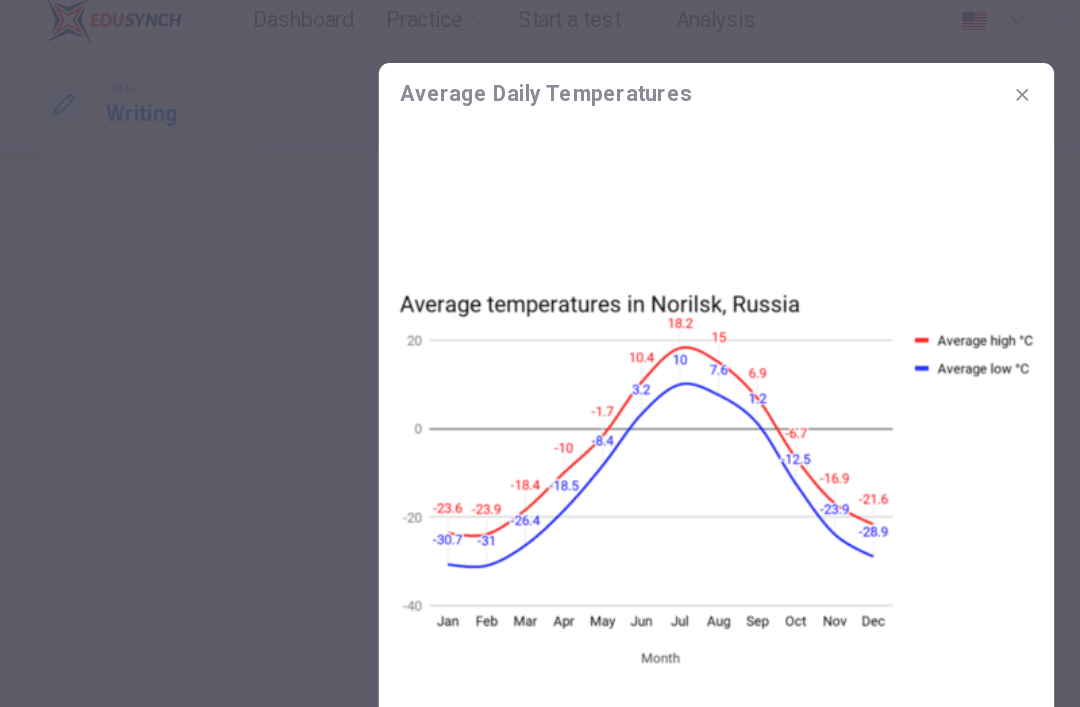 click at bounding box center [540, 377] 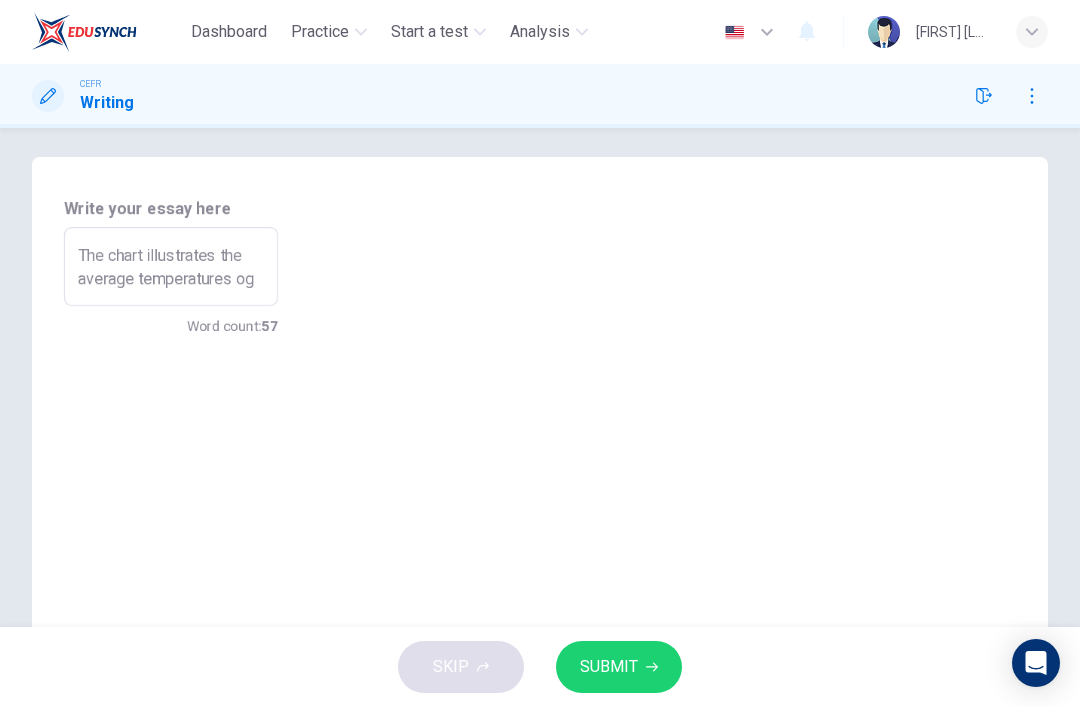 scroll, scrollTop: 0, scrollLeft: 0, axis: both 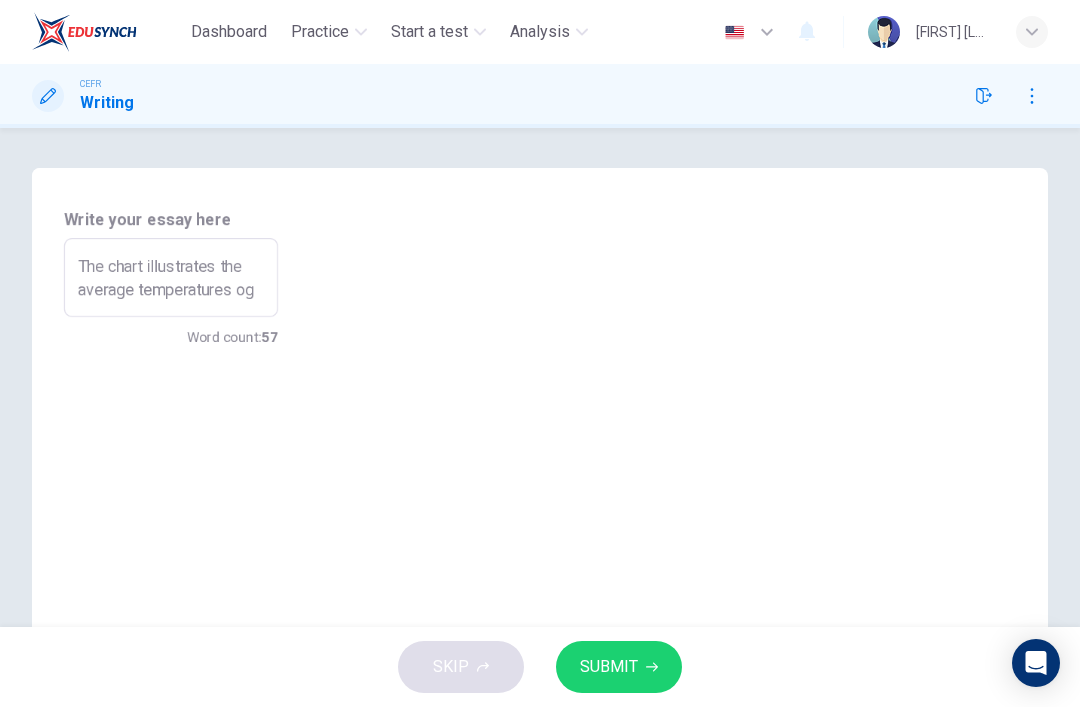click on "The chart illustrates the average temperatures og high an lows of a cityin the Russian Attic, [CITY].
The data collection strecthes out from starting month of the year, January until the last, December.  It is shown that the lowest average for low temperature was in January, marked at -30.7 whereas the highest average for high temperature" at bounding box center (171, 278) 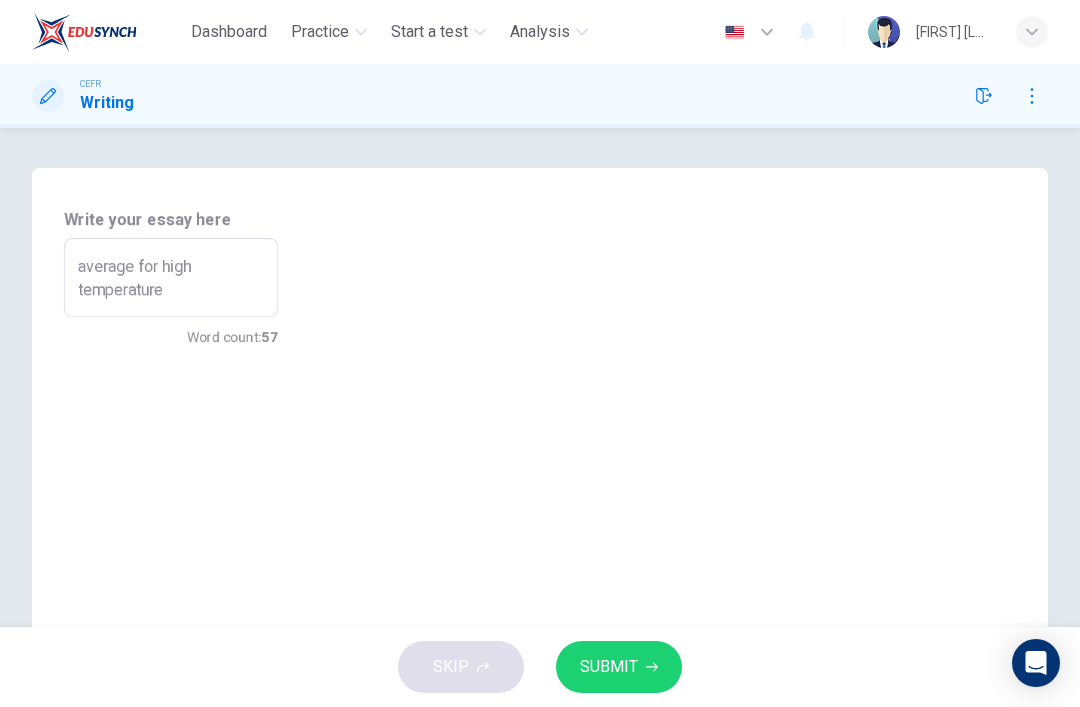 scroll, scrollTop: 368, scrollLeft: 0, axis: vertical 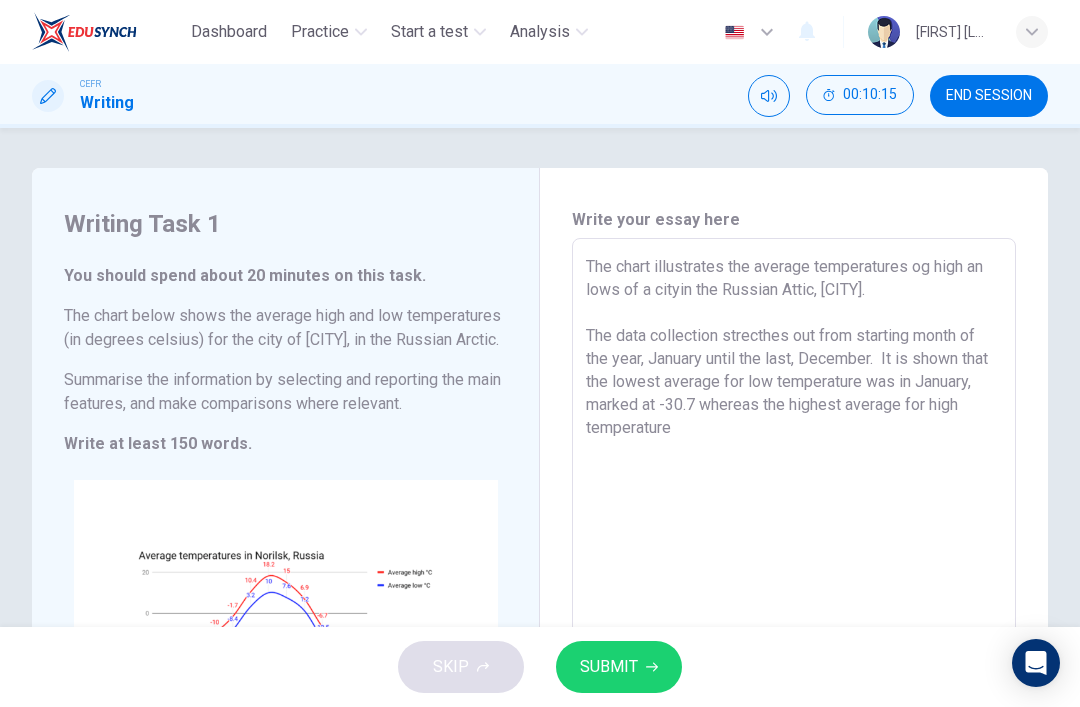 click on "The chart illustrates the average temperatures og high an lows of a cityin the Russian Attic, [CITY].
The data collection strecthes out from starting month of the year, January until the last, December.  It is shown that the lowest average for low temperature was in January, marked at -30.7 whereas the highest average for high temperature" at bounding box center [794, 516] 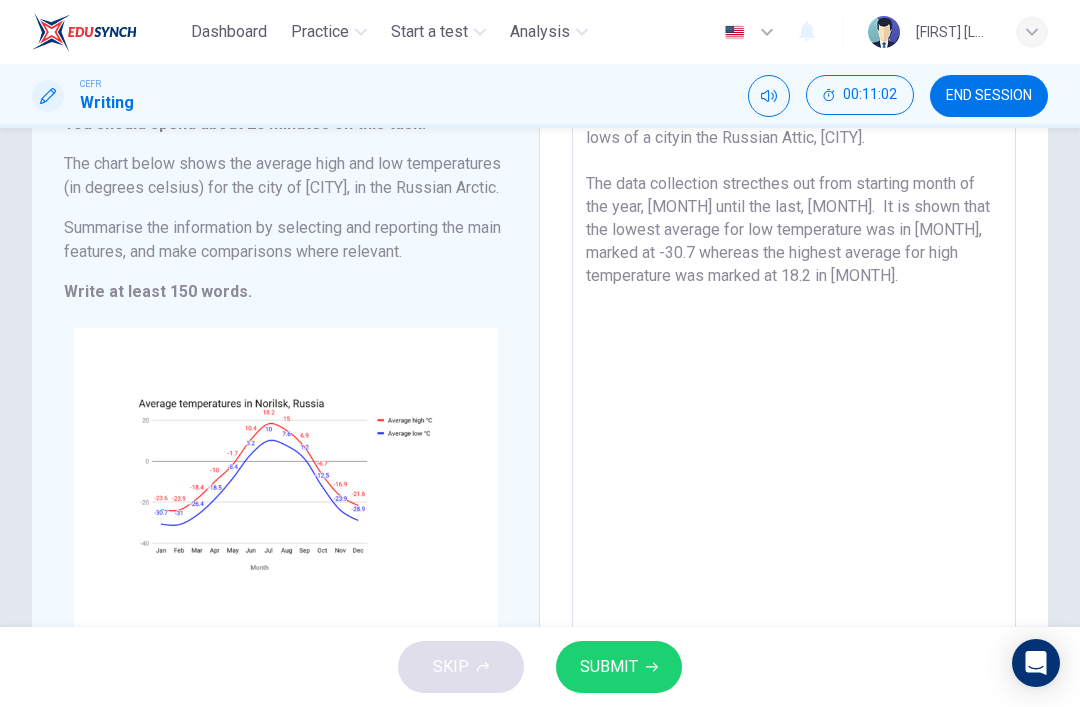 scroll, scrollTop: 153, scrollLeft: 0, axis: vertical 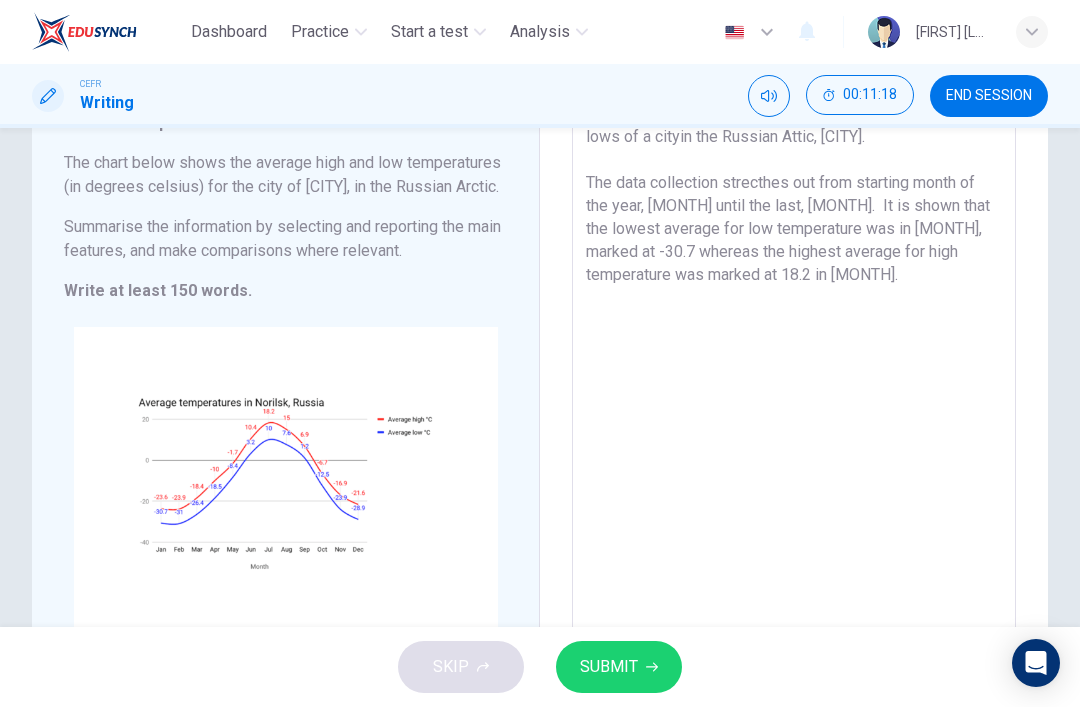 click on "The chart illustrates the average temperatures og high an lows of a cityin the Russian Attic, [CITY].
The data collection strecthes out from starting month of the year, [MONTH] until the last, [MONTH].  It is shown that the lowest average for low temperature was in [MONTH], marked at -30.7 whereas the highest average for high temperature was marked at 18.2 in [MONTH]." at bounding box center [794, 363] 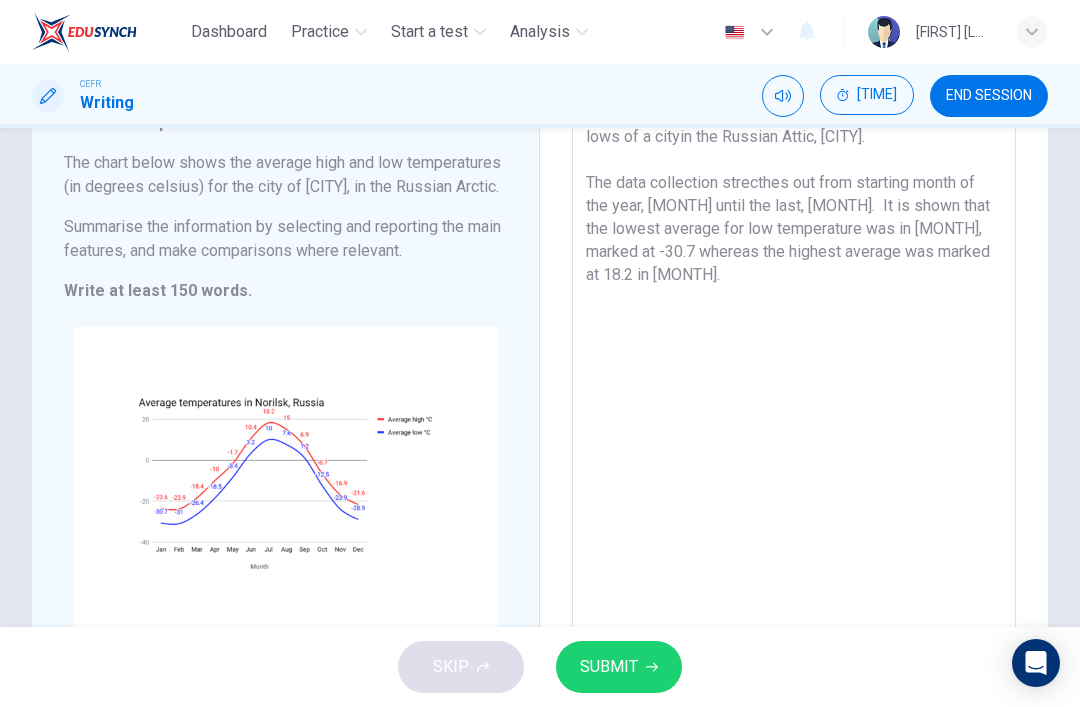click on "The chart illustrates the average temperatures og high an lows of a cityin the Russian Attic, [CITY].
The data collection strecthes out from starting month of the year, [MONTH] until the last, [MONTH].  It is shown that the lowest average for low temperature was in [MONTH], marked at -30.7 whereas the highest average was marked at 18.2 in [MONTH]." at bounding box center [794, 363] 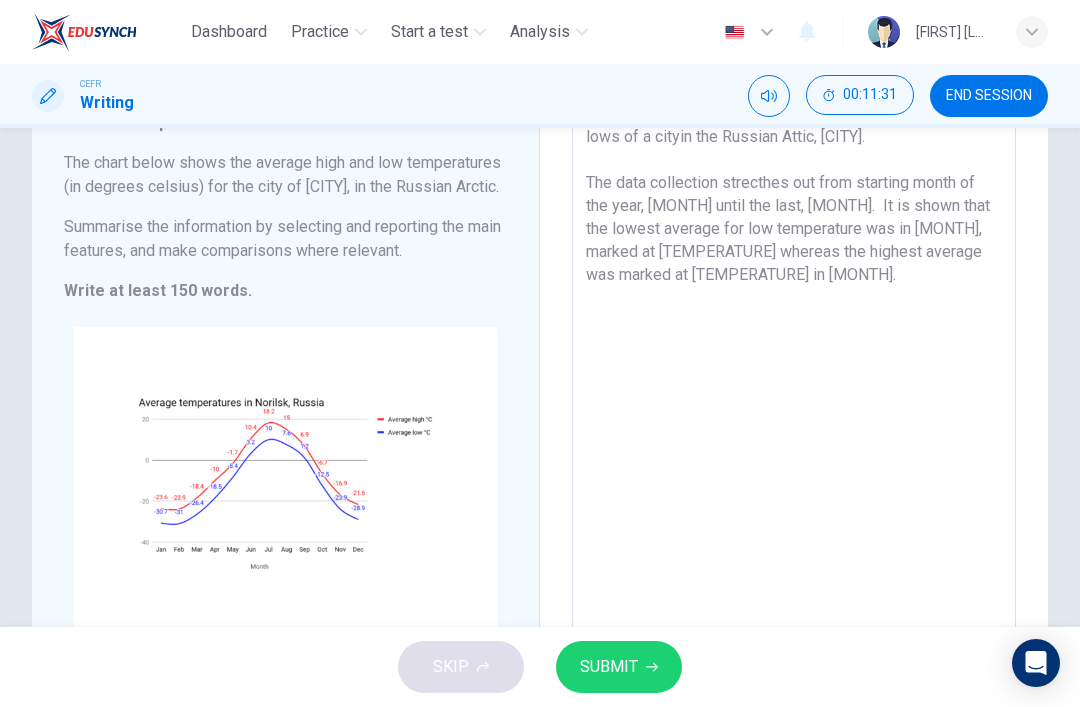 click on "The chart illustrates the average temperatures og high an lows of a cityin the Russian Attic, [CITY].
The data collection strecthes out from starting month of the year, [MONTH] until the last, [MONTH].  It is shown that the lowest average for low temperature was in [MONTH], marked at [TEMPERATURE] whereas the highest average was marked at [TEMPERATURE] in [MONTH]." at bounding box center (794, 363) 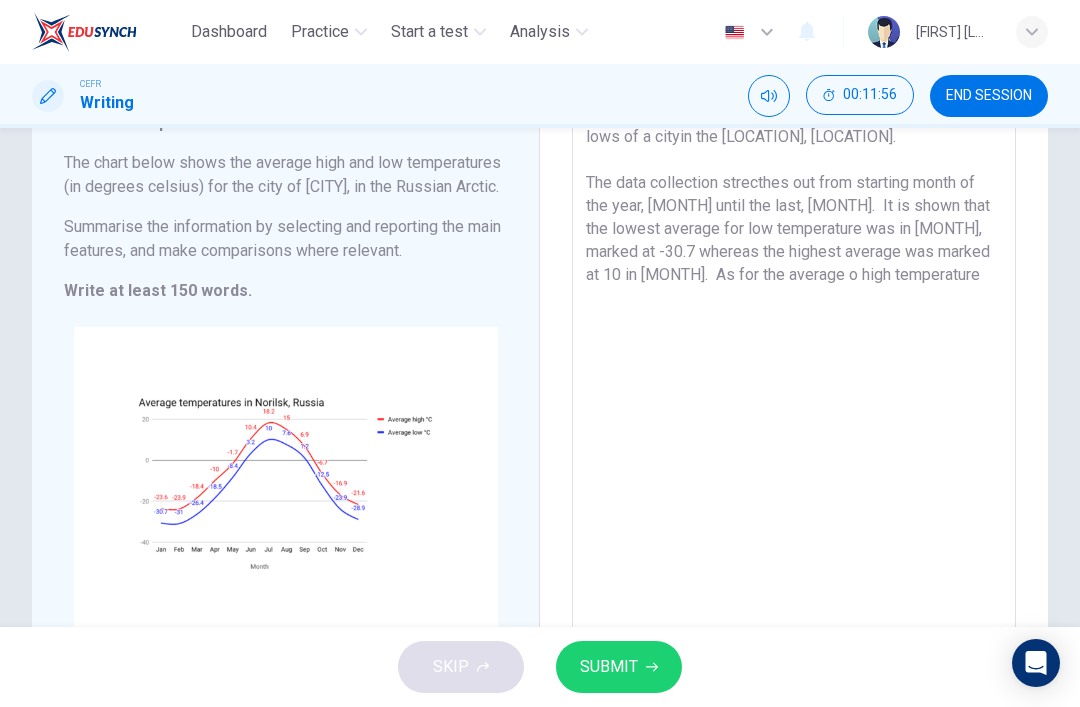 click on "The chart illustrates the average temperatures og high an lows of a cityin the [LOCATION], [LOCATION].
The data collection strecthes out from starting month of the year, [MONTH] until the last, [MONTH].  It is shown that the lowest average for low temperature was in [MONTH], marked at -30.7 whereas the highest average was marked at 10 in [MONTH].  As for the average o high temperature" at bounding box center [794, 363] 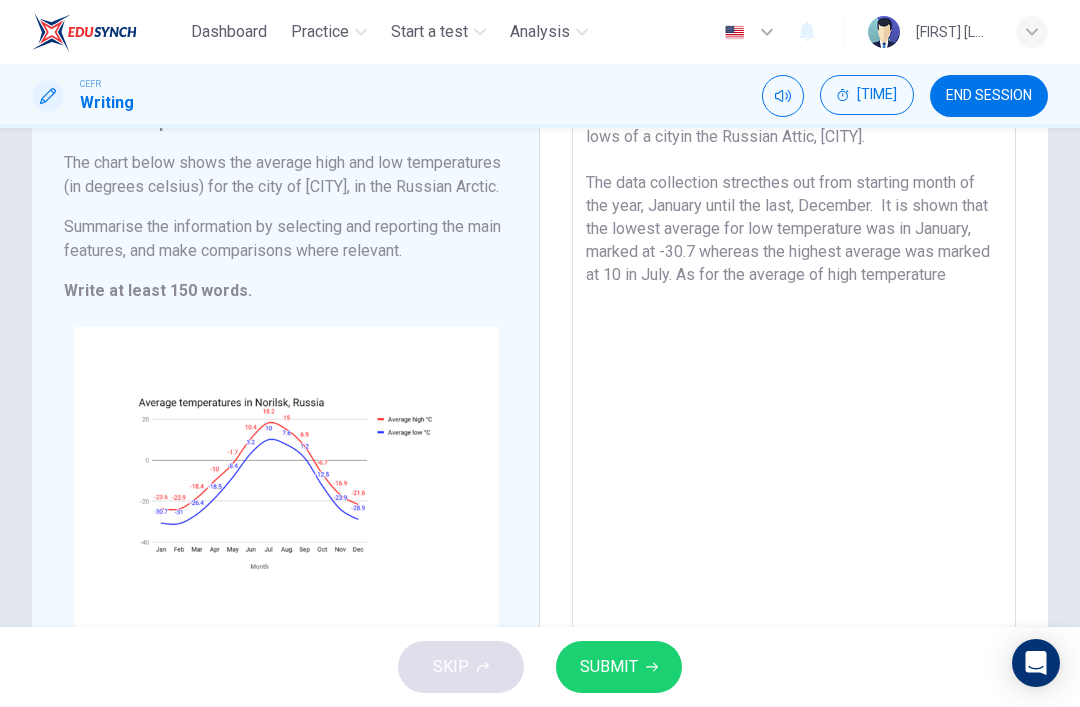 click on "The chart illustrates the average temperatures og high an lows of a cityin the Russian Attic, [CITY].
The data collection strecthes out from starting month of the year, January until the last, December.  It is shown that the lowest average for low temperature was in January, marked at -30.7 whereas the highest average was marked at 10 in July. As for the average of high temperature" at bounding box center (794, 363) 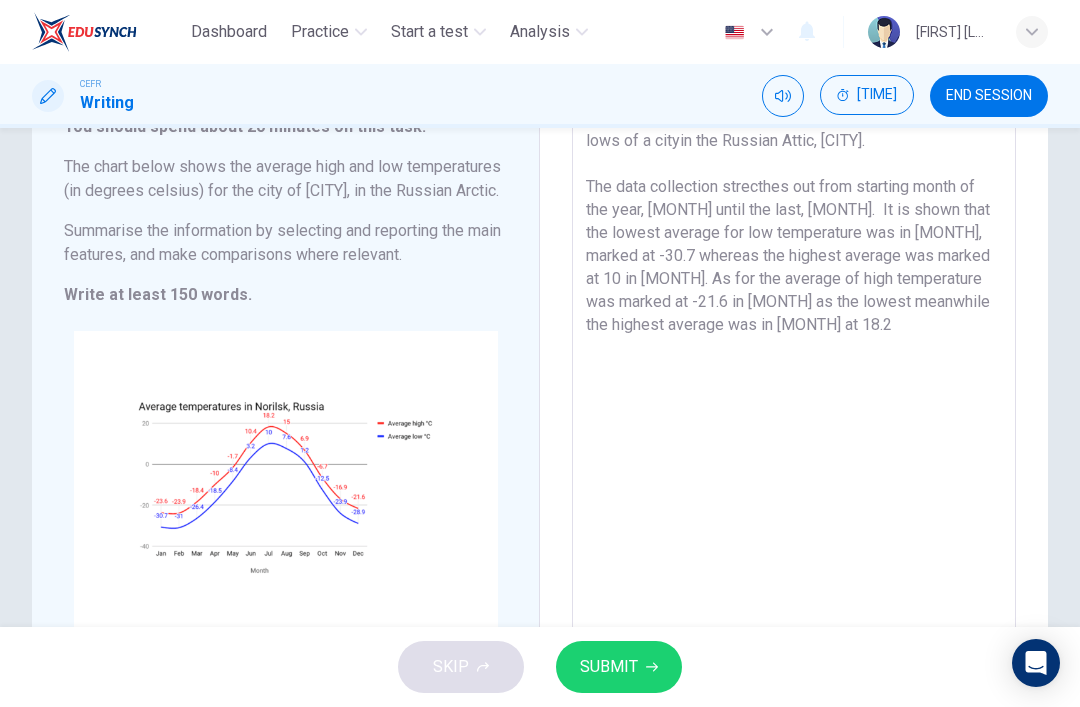 scroll, scrollTop: 148, scrollLeft: 0, axis: vertical 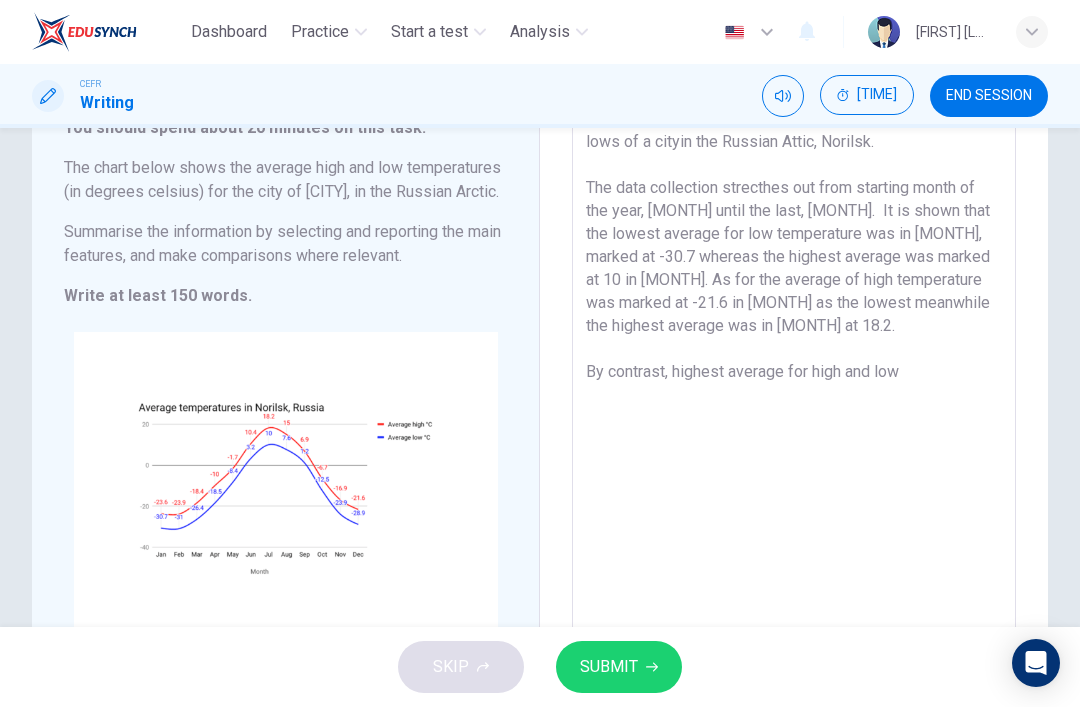 click on "The chart illustrates the average temperatures og high an lows of a cityin the Russian Attic, Norilsk.
The data collection strecthes out from starting month of the year, [MONTH] until the last, [MONTH].  It is shown that the lowest average for low temperature was in [MONTH], marked at -30.7 whereas the highest average was marked at 10 in [MONTH]. As for the average of high temperature was marked at -21.6 in [MONTH] as the lowest meanwhile the highest average was in [MONTH] at 18.2.
By contrast, highest average for high and low" at bounding box center [794, 368] 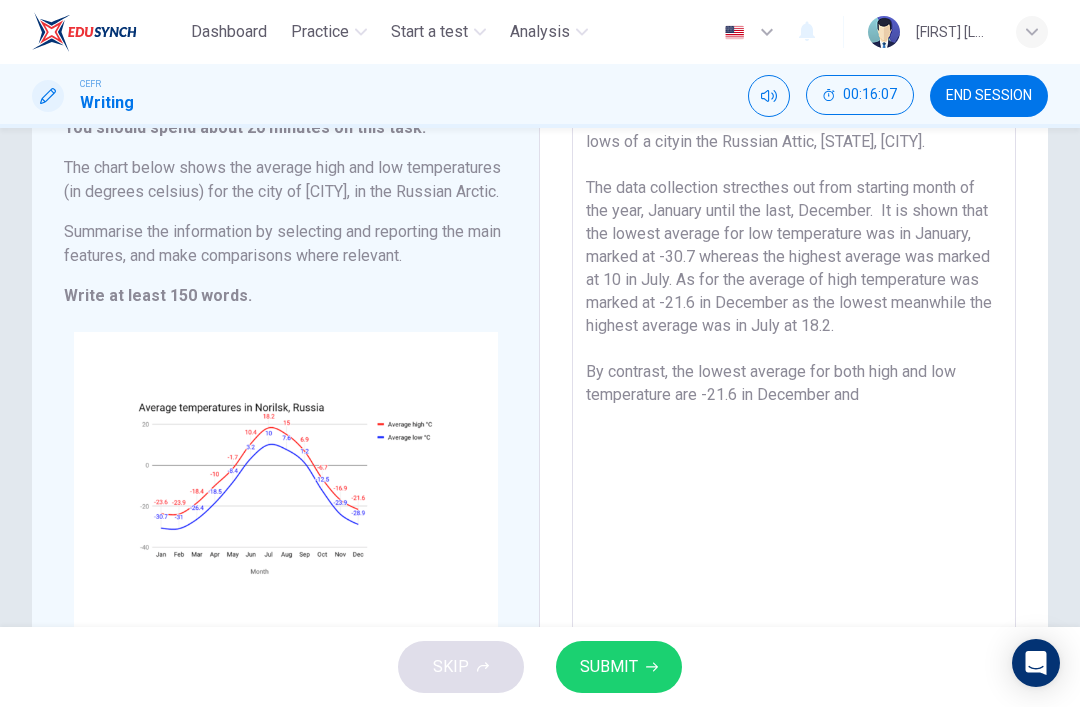 click on "The chart illustrates the average temperatures og high an lows of a cityin the Russian Attic, [STATE], [CITY].
The data collection strecthes out from starting month of the year, January until the last, December.  It is shown that the lowest average for low temperature was in January, marked at -30.7 whereas the highest average was marked at 10 in July. As for the average of high temperature was marked at -21.6 in December as the lowest meanwhile the highest average was in July at 18.2.
By contrast, the lowest average for both high and low temperature are -21.6 in December and" at bounding box center (794, 368) 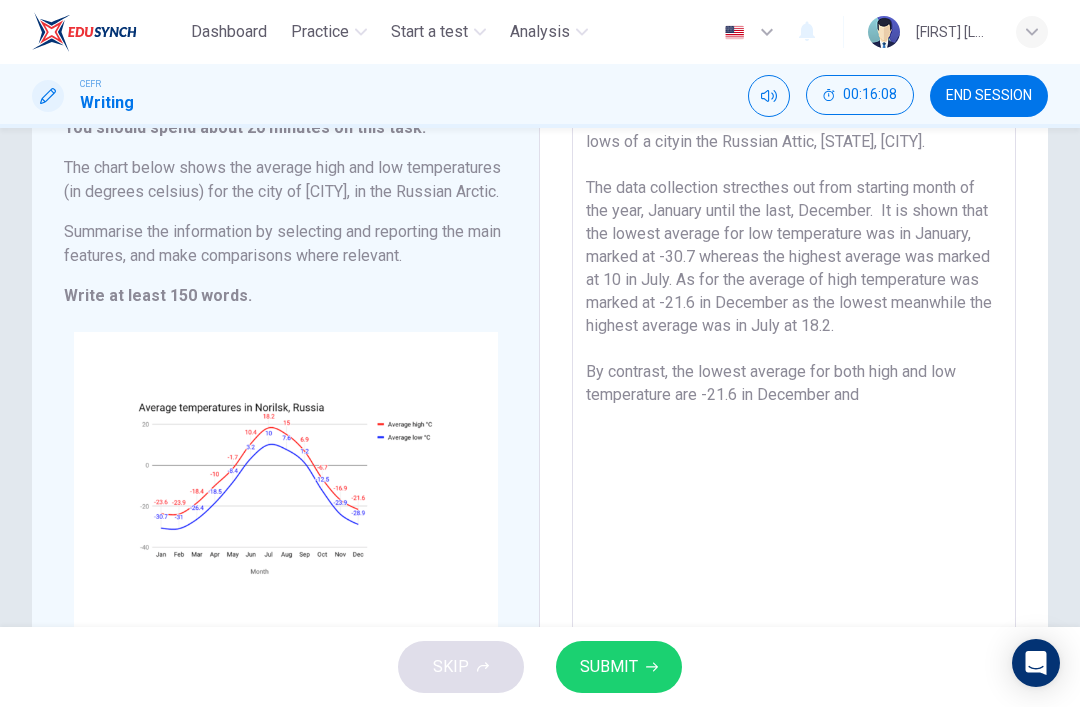 click on "The chart illustrates the average temperatures og high an lows of a cityin the Russian Attic, [STATE], [CITY].
The data collection strecthes out from starting month of the year, January until the last, December.  It is shown that the lowest average for low temperature was in January, marked at -30.7 whereas the highest average was marked at 10 in July. As for the average of high temperature was marked at -21.6 in December as the lowest meanwhile the highest average was in July at 18.2.
By contrast, the lowest average for both high and low temperature are -21.6 in December and" at bounding box center [794, 368] 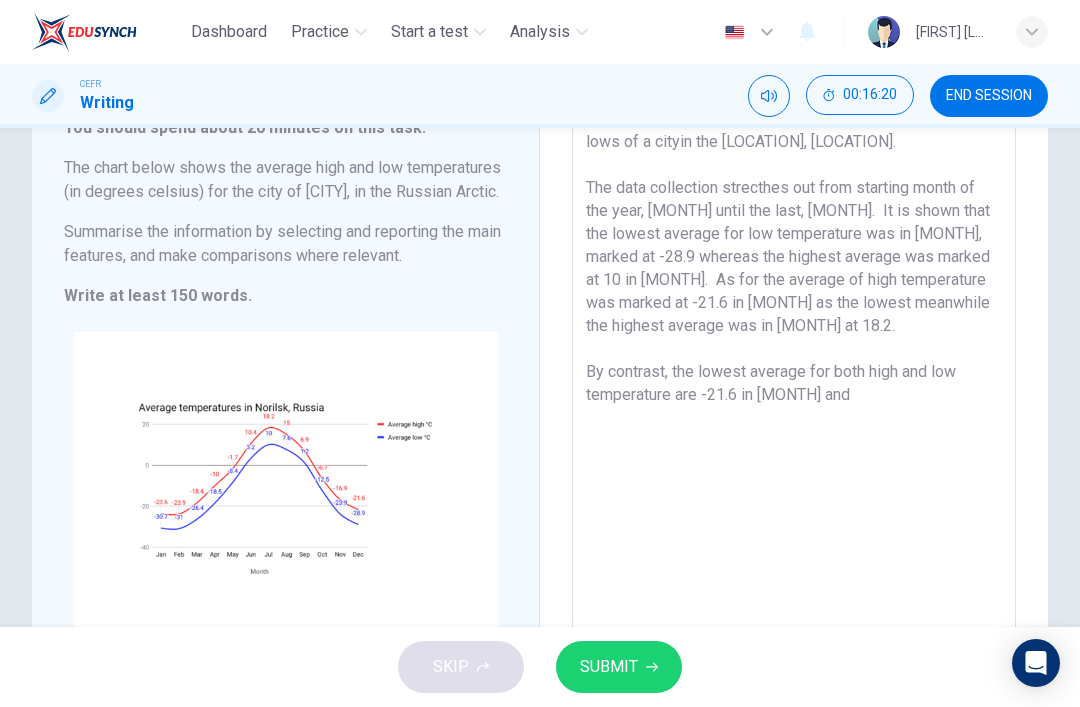 click on "The chart illustrates the average temperatures og high an lows of a cityin the [LOCATION], [LOCATION].
The data collection strecthes out from starting month of the year, [MONTH] until the last, [MONTH].  It is shown that the lowest average for low temperature was in [MONTH], marked at -28.9 whereas the highest average was marked at 10 in [MONTH].  As for the average of high temperature was marked at -21.6 in [MONTH] as the lowest meanwhile the highest average was in [MONTH] at 18.2.
By contrast, the lowest average for both high and low temperature are -21.6 in [MONTH] and" at bounding box center [794, 368] 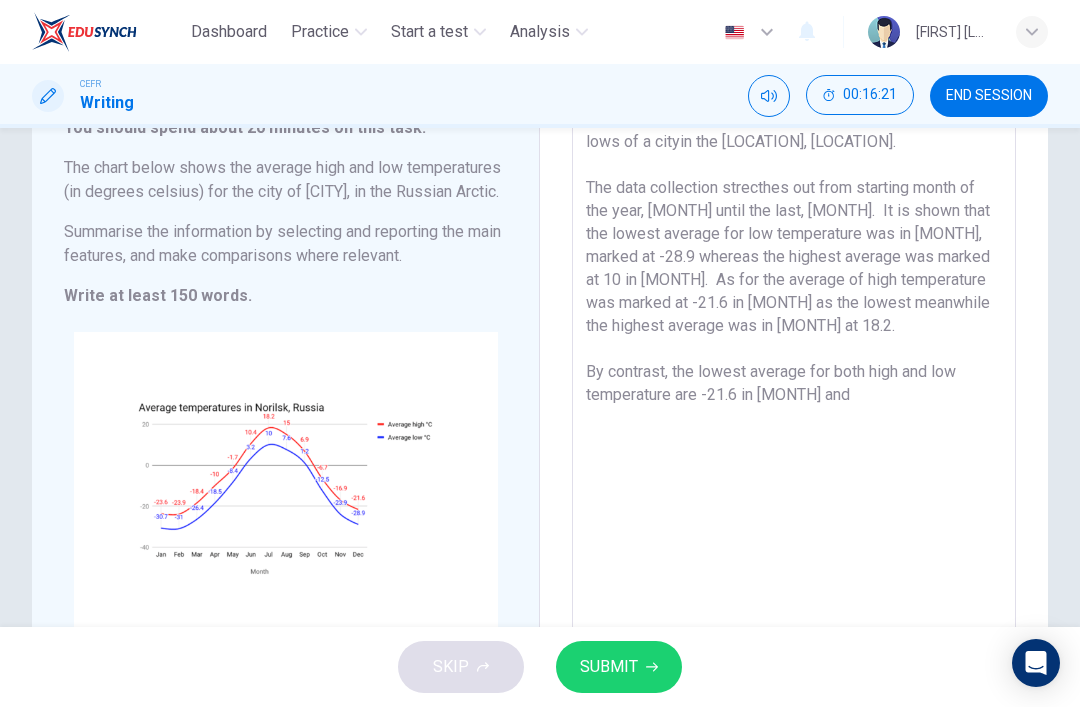 click on "The chart illustrates the average temperatures og high an lows of a cityin the [LOCATION], [LOCATION].
The data collection strecthes out from starting month of the year, [MONTH] until the last, [MONTH].  It is shown that the lowest average for low temperature was in [MONTH], marked at -28.9 whereas the highest average was marked at 10 in [MONTH].  As for the average of high temperature was marked at -21.6 in [MONTH] as the lowest meanwhile the highest average was in [MONTH] at 18.2.
By contrast, the lowest average for both high and low temperature are -21.6 in [MONTH] and" at bounding box center [794, 368] 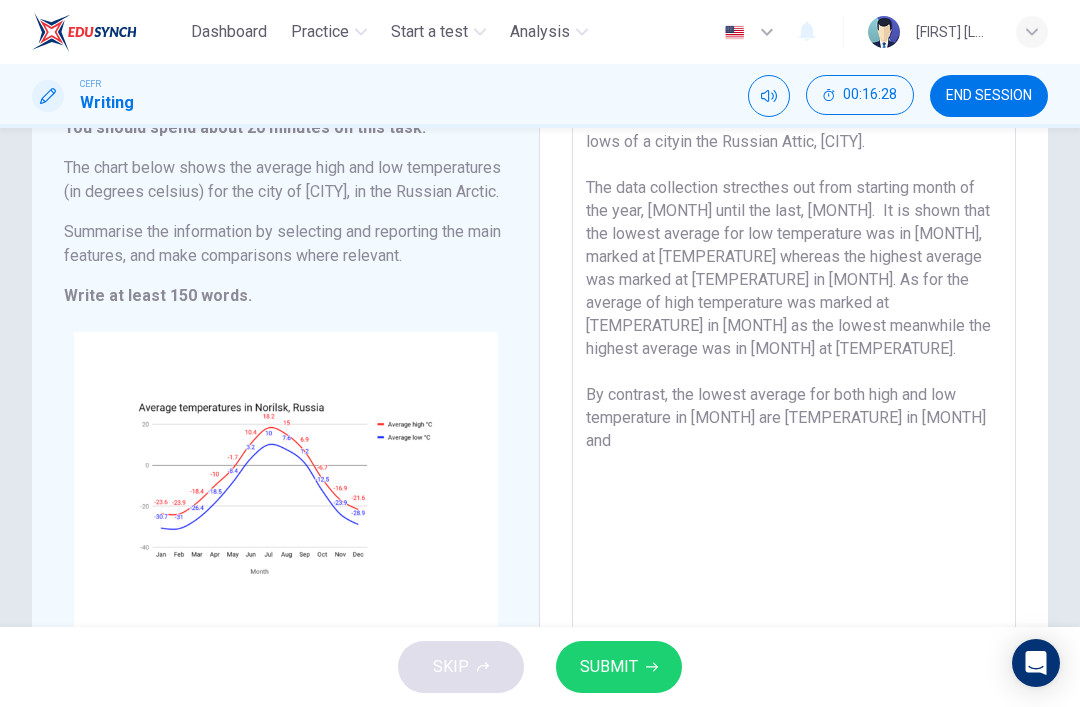 click on "The chart illustrates the average temperatures og high an lows of a cityin the Russian Attic, [CITY].
The data collection strecthes out from starting month of the year, [MONTH] until the last, [MONTH].  It is shown that the lowest average for low temperature was in [MONTH], marked at [TEMPERATURE] whereas the highest average was marked at [TEMPERATURE] in [MONTH]. As for the average of high temperature was marked at [TEMPERATURE] in [MONTH] as the lowest meanwhile the highest average was in [MONTH] at [TEMPERATURE].
By contrast, the lowest average for both high and low temperature in [MONTH] are [TEMPERATURE] in [MONTH] and" at bounding box center (794, 368) 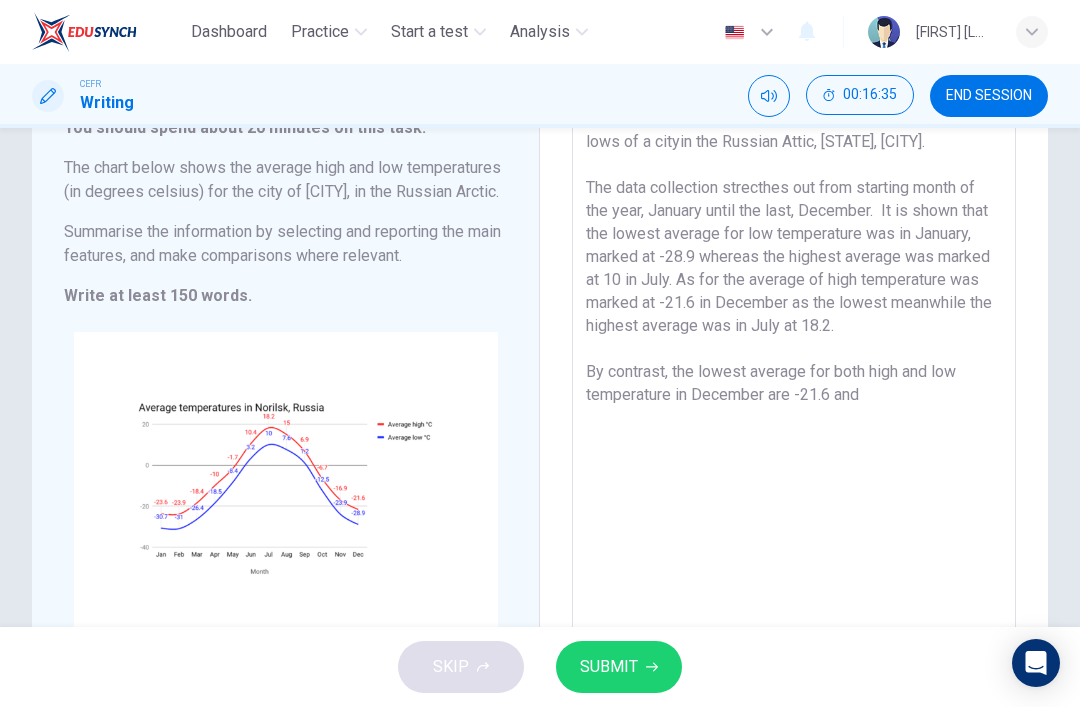click on "The chart illustrates the average temperatures og high an lows of a cityin the Russian Attic, [STATE], [CITY].
The data collection strecthes out from starting month of the year, January until the last, December.  It is shown that the lowest average for low temperature was in January, marked at -28.9 whereas the highest average was marked at 10 in July. As for the average of high temperature was marked at -21.6 in December as the lowest meanwhile the highest average was in July at 18.2.
By contrast, the lowest average for both high and low temperature in December are -21.6 and" at bounding box center [794, 368] 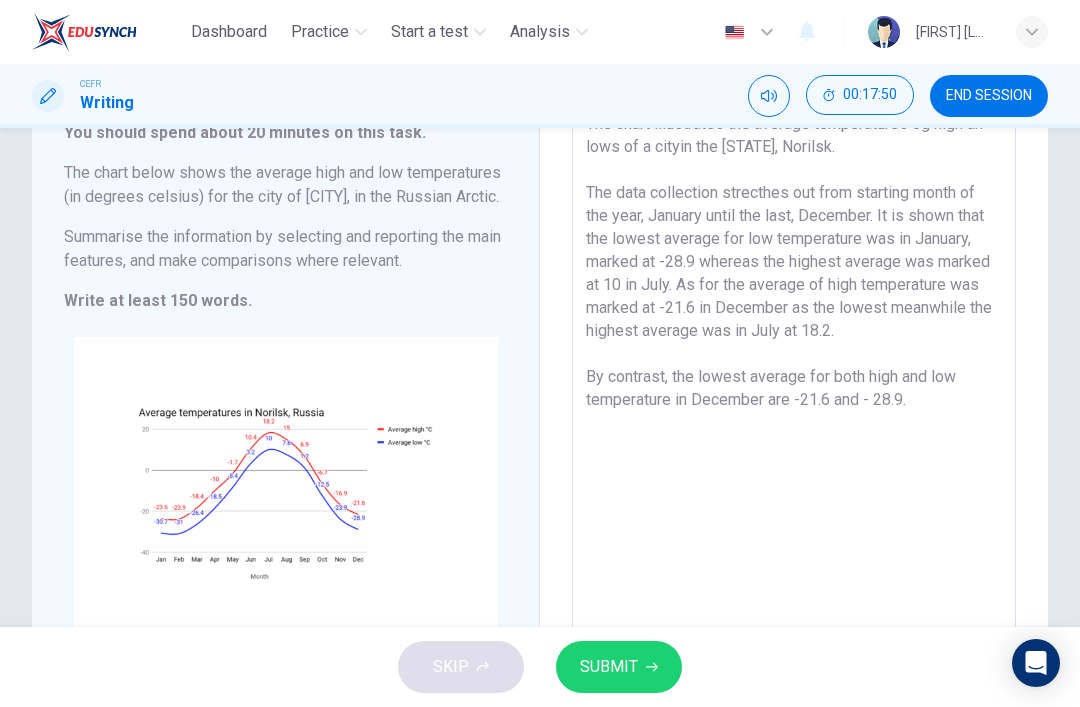 scroll, scrollTop: 142, scrollLeft: 0, axis: vertical 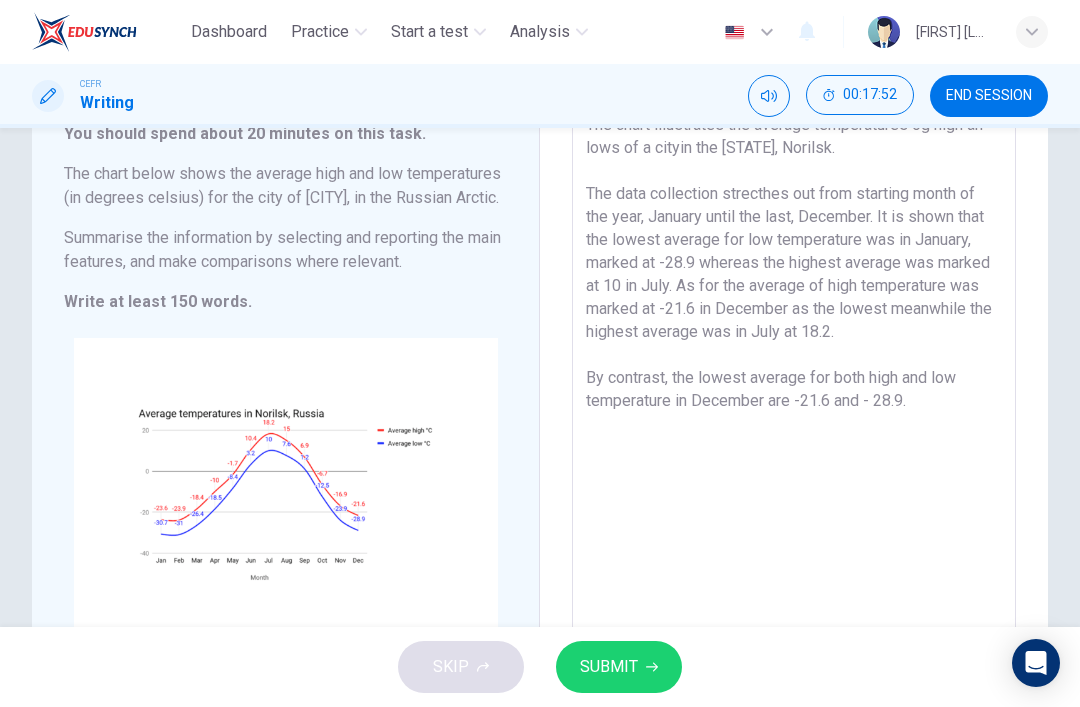 click on "The chart illustrates the average temperatures og high an lows of a cityin the [STATE], Norilsk.
The data collection strecthes out from starting month of the year, January until the last, December. It is shown that the lowest average for low temperature was in January, marked at -28.9 whereas the highest average was marked at 10 in July. As for the average of high temperature was marked at -21.6 in December as the lowest meanwhile the highest average was in July at 18.2.
By contrast, the lowest average for both high and low temperature in December are -21.6 and - 28.9." at bounding box center [794, 374] 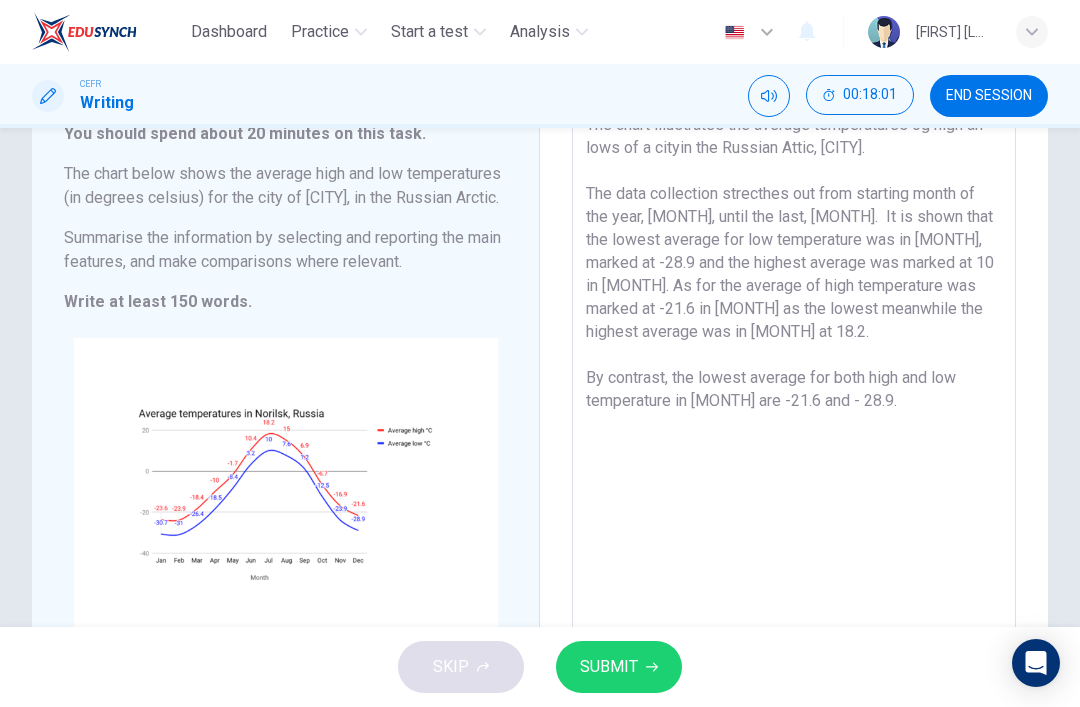 click on "The chart illustrates the average temperatures og high an lows of a cityin the Russian Attic, [CITY].
The data collection strecthes out from starting month of the year, [MONTH], until the last, [MONTH].  It is shown that the lowest average for low temperature was in [MONTH], marked at -28.9 and the highest average was marked at 10 in [MONTH]. As for the average of high temperature was marked at -21.6 in [MONTH] as the lowest meanwhile the highest average was in [MONTH] at 18.2.
By contrast, the lowest average for both high and low temperature in [MONTH] are -21.6 and - 28.9." at bounding box center (794, 374) 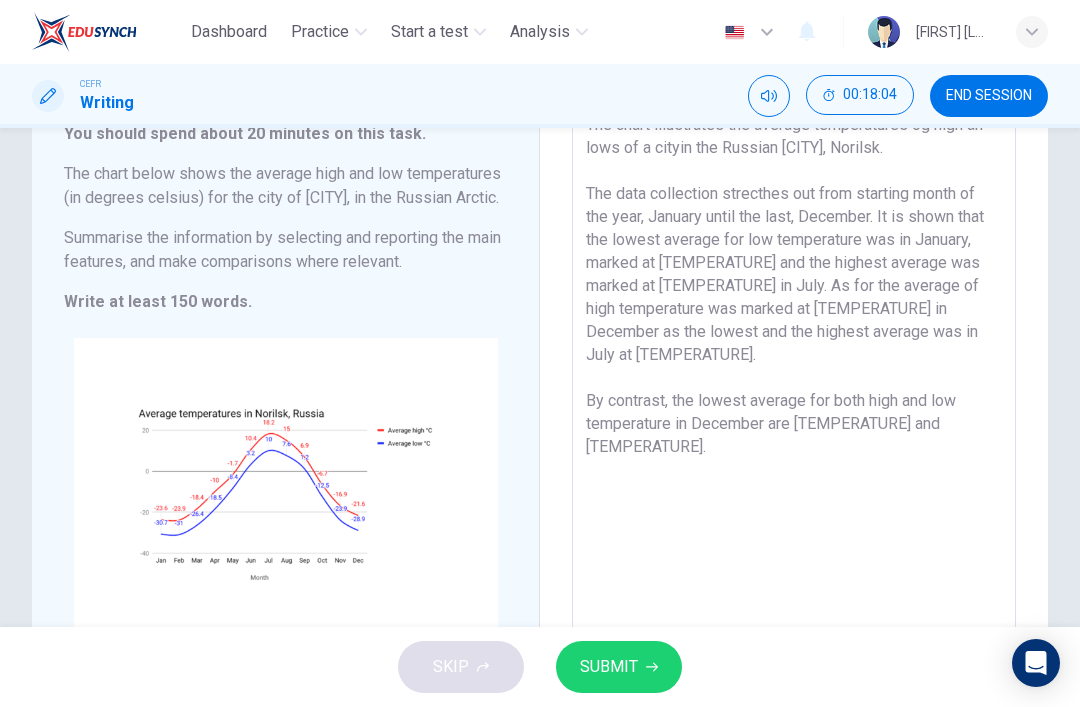 click on "The chart illustrates the average temperatures og high an lows of a cityin the Russian [CITY], Norilsk.
The data collection strecthes out from starting month of the year, January until the last, December. It is shown that the lowest average for low temperature was in January, marked at [TEMPERATURE] and the highest average was marked at [TEMPERATURE] in July. As for the average of high temperature was marked at [TEMPERATURE] in December as the lowest and the highest average was in July at [TEMPERATURE].
By contrast, the lowest average for both high and low temperature in December are [TEMPERATURE] and [TEMPERATURE]." at bounding box center [794, 374] 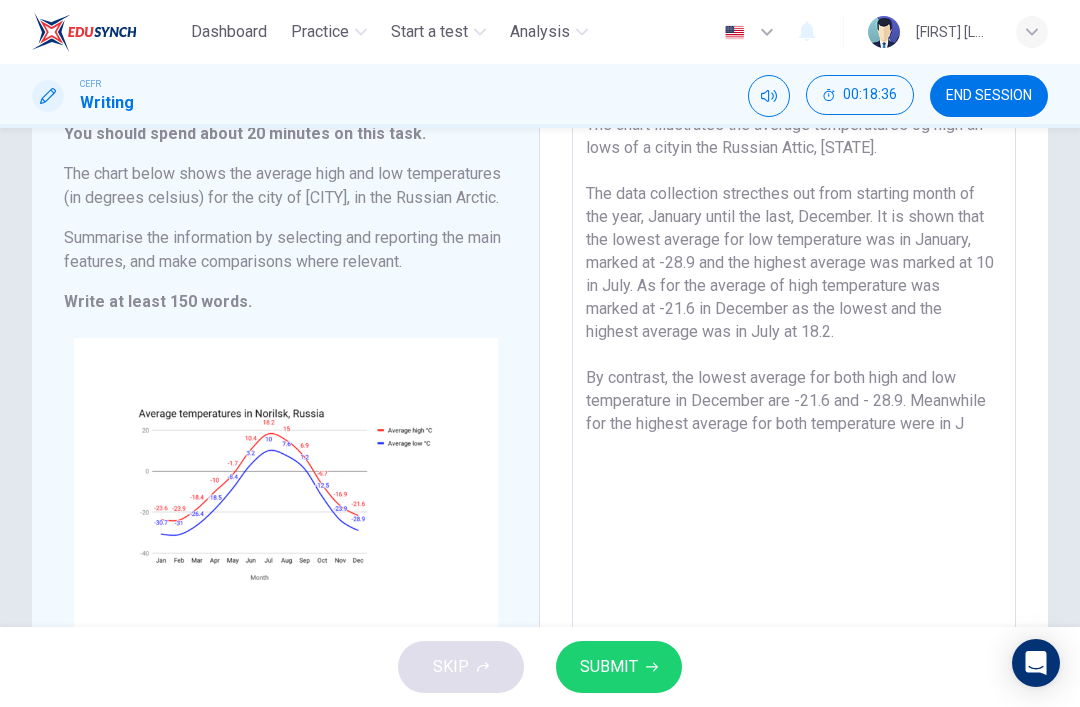 type on "The chart illustrates the average temperatures og high an lows of a cityin the Russian [CITY], Norilsk.
The data collection strecthes out from starting month of the year, January until the last, December. It is shown that the lowest average for low temperature was in January, marked at [TEMPERATURE] and the highest average was marked at [TEMPERATURE] in July. As for the average of high temperature was marked at [TEMPERATURE] in December as the lowest and the highest average was in July at [TEMPERATURE].
By contrast, the lowest average for both high and low temperature in December are [TEMPERATURE] and [TEMPERATURE]. Meanwhile for the highest average for both temperature were in JU" 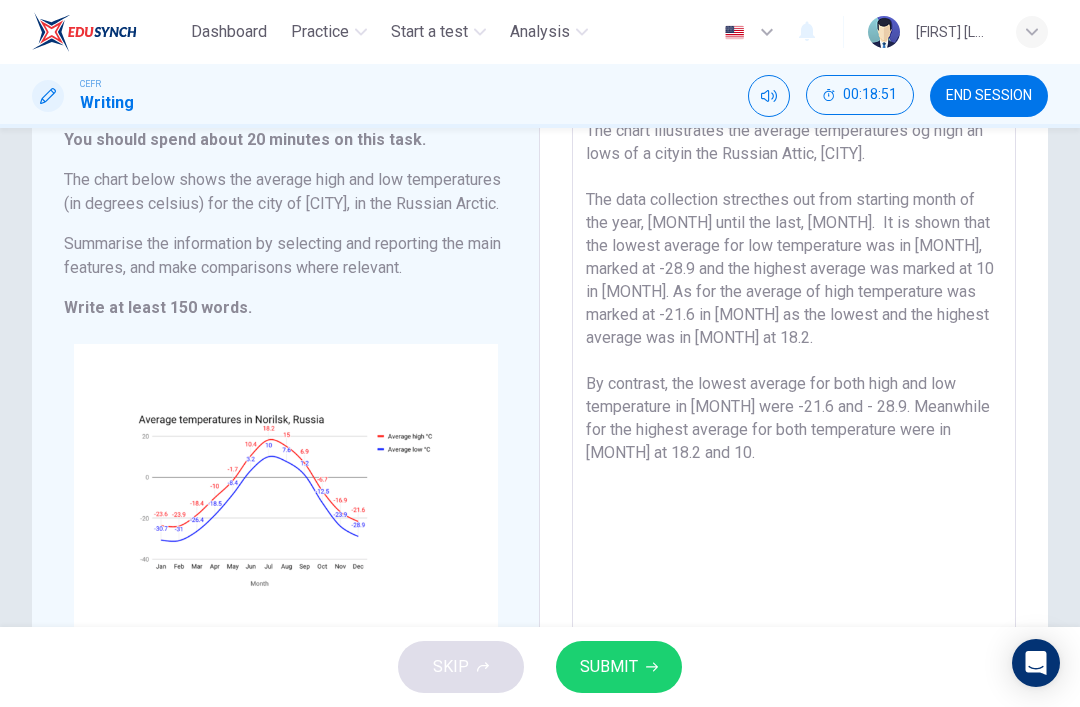 scroll, scrollTop: 137, scrollLeft: 0, axis: vertical 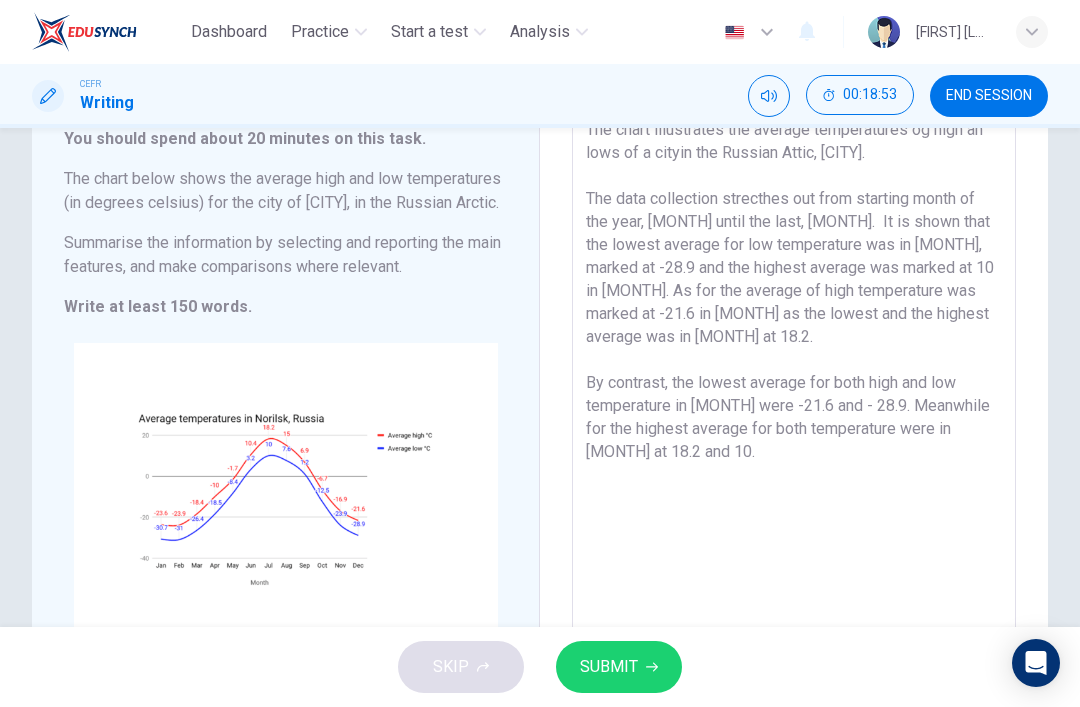 click on "The chart illustrates the average temperatures og high an lows of a cityin the Russian Attic, [CITY].
The data collection strecthes out from starting month of the year, [MONTH] until the last, [MONTH].  It is shown that the lowest average for low temperature was in [MONTH], marked at -28.9 and the highest average was marked at 10 in [MONTH]. As for the average of high temperature was marked at -21.6 in [MONTH] as the lowest and the highest average was in [MONTH] at 18.2.
By contrast, the lowest average for both high and low temperature in [MONTH] were -21.6 and - 28.9. Meanwhile for the highest average for both temperature were in [MONTH] at 18.2 and 10." at bounding box center (794, 379) 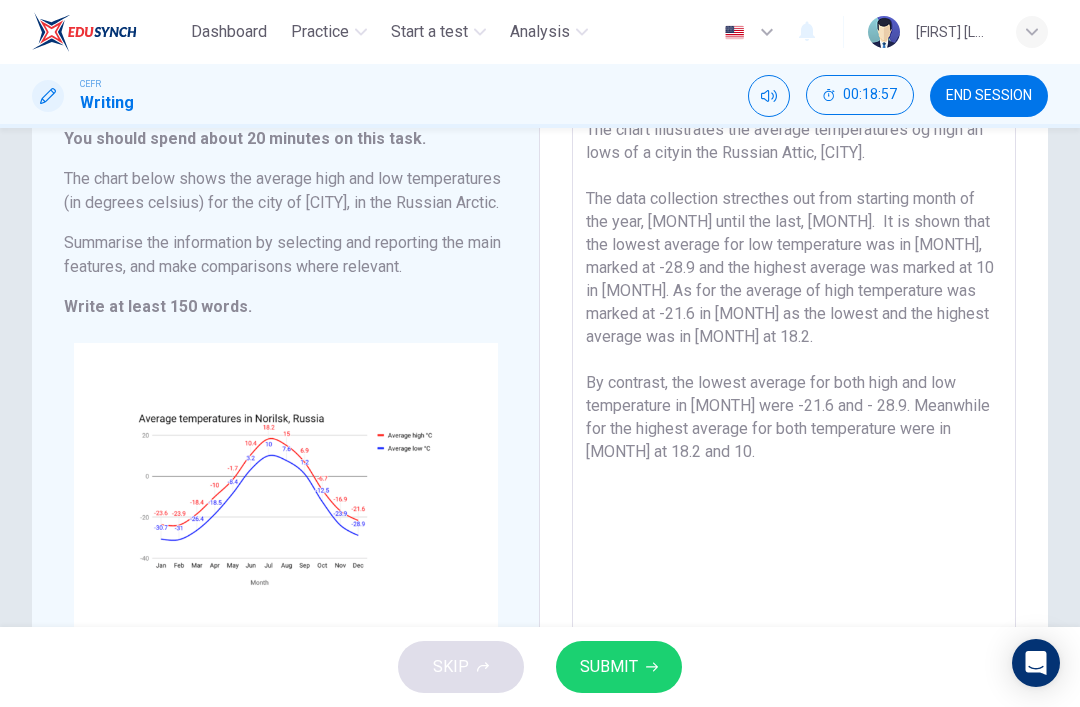 click on "The chart illustrates the average temperatures og high an lows of a cityin the Russian Attic, [CITY].
The data collection strecthes out from starting month of the year, [MONTH] until the last, [MONTH].  It is shown that the lowest average for low temperature was in [MONTH], marked at -28.9 and the highest average was marked at 10 in [MONTH]. As for the average of high temperature was marked at -21.6 in [MONTH] as the lowest and the highest average was in [MONTH] at 18.2.
By contrast, the lowest average for both high and low temperature in [MONTH] were -21.6 and - 28.9. Meanwhile for the highest average for both temperature were in [MONTH] at 18.2 and 10." at bounding box center [794, 379] 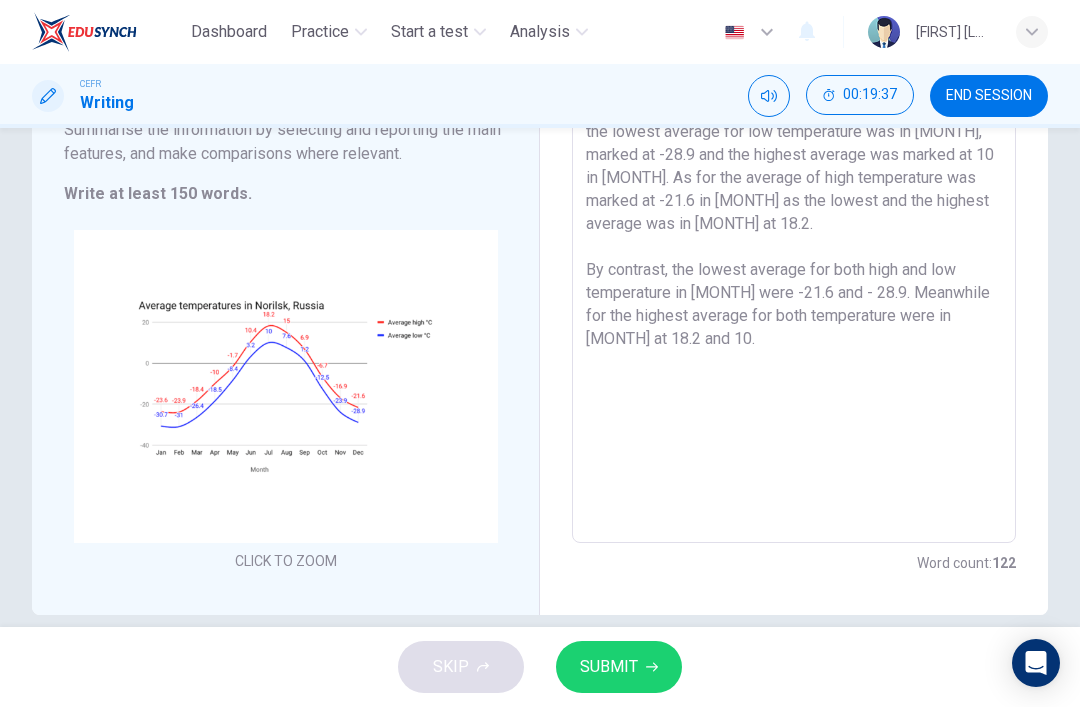 scroll, scrollTop: 247, scrollLeft: 0, axis: vertical 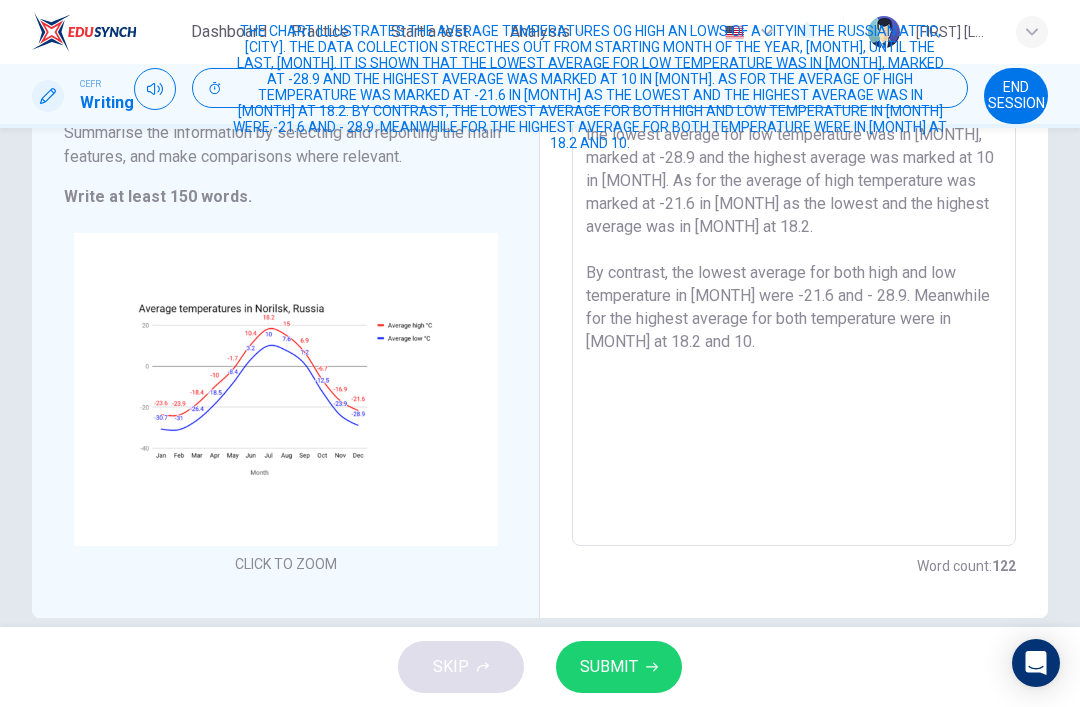 click at bounding box center (221, 406) 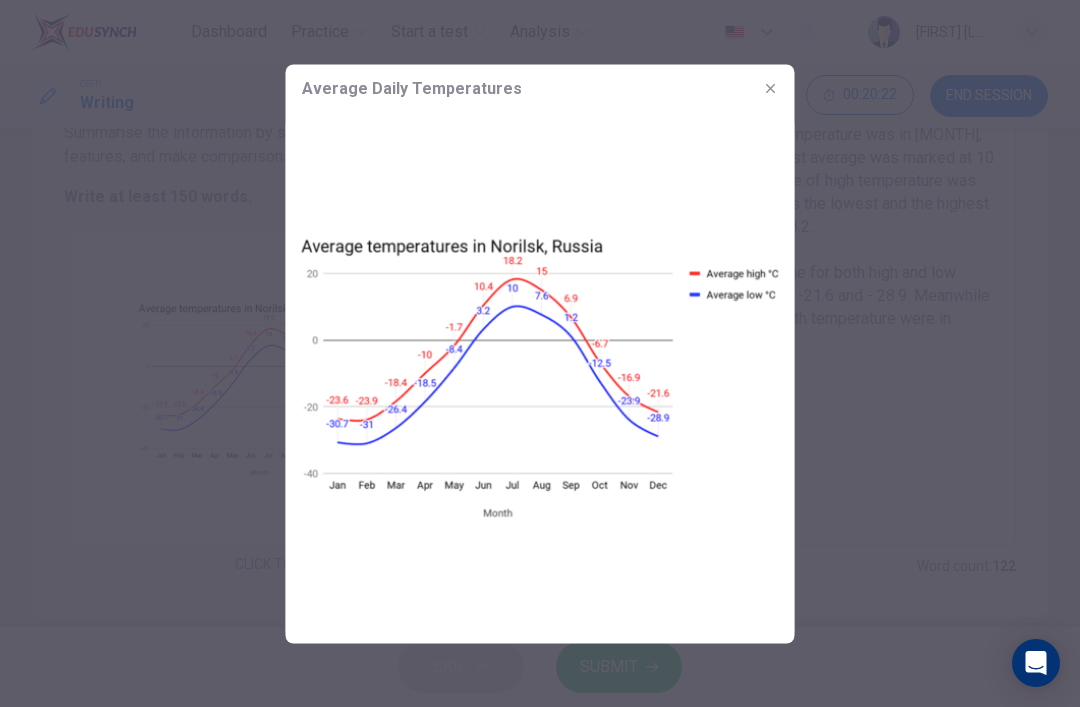 click at bounding box center [771, 88] 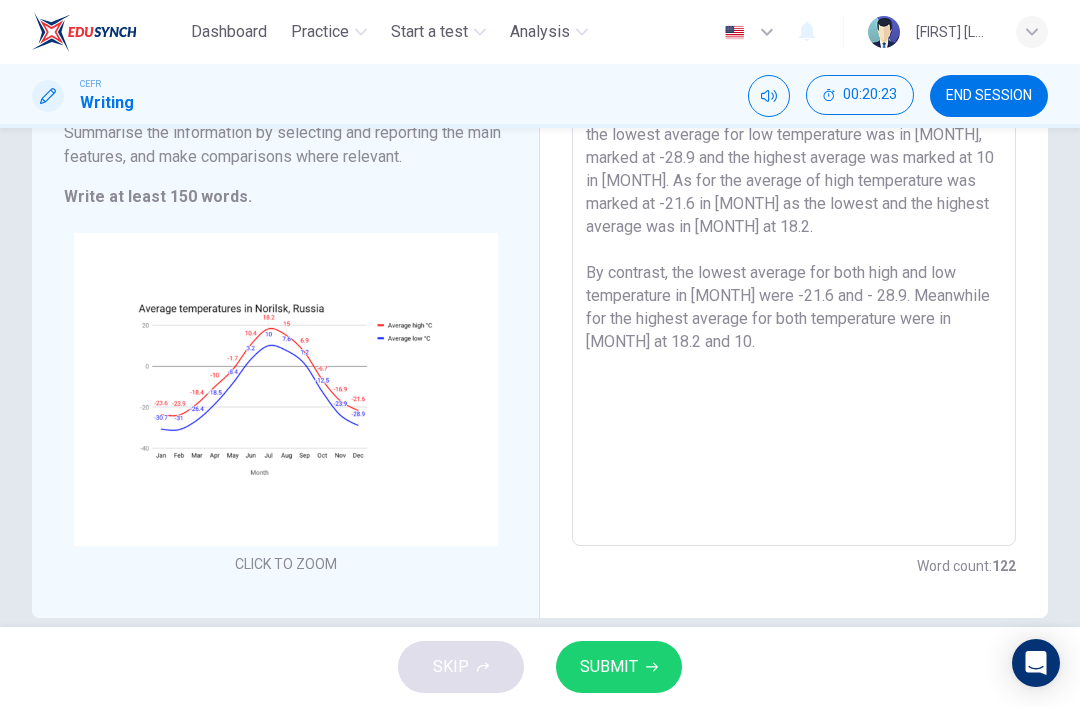 click on "The chart illustrates the average temperatures og high an lows of a cityin the Russian Attic, [CITY].
The data collection strecthes out from starting month of the year, [MONTH] until the last, [MONTH].  It is shown that the lowest average for low temperature was in [MONTH], marked at -28.9 and the highest average was marked at 10 in [MONTH]. As for the average of high temperature was marked at -21.6 in [MONTH] as the lowest and the highest average was in [MONTH] at 18.2.
By contrast, the lowest average for both high and low temperature in [MONTH] were -21.6 and - 28.9. Meanwhile for the highest average for both temperature were in [MONTH] at 18.2 and 10." at bounding box center (794, 269) 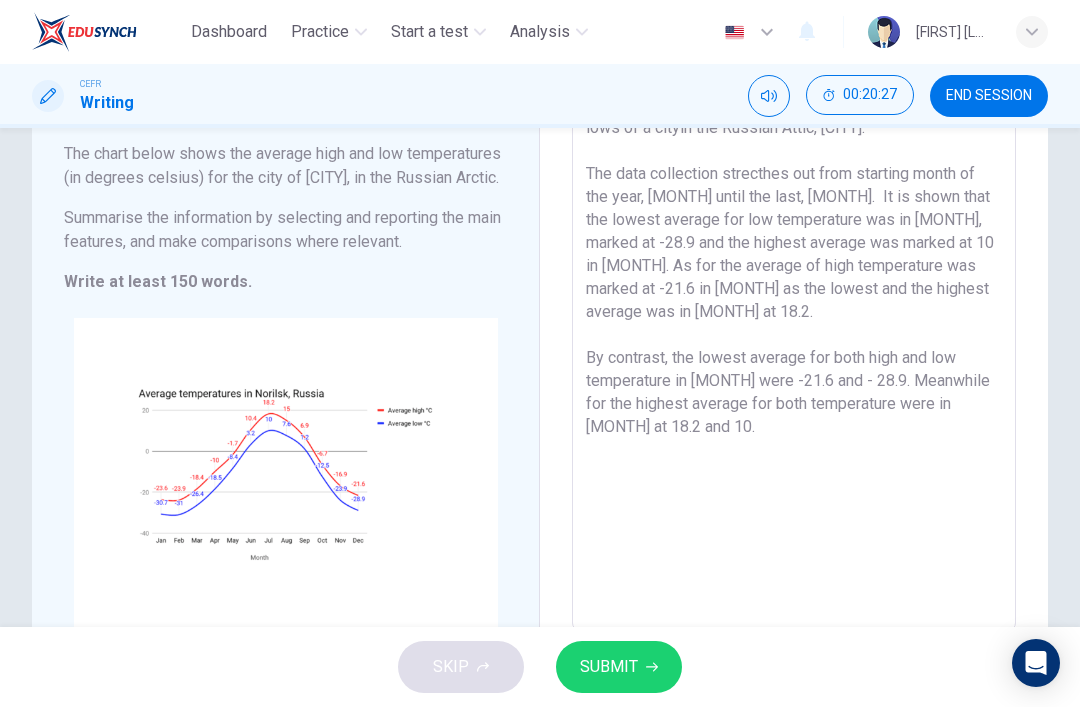 scroll, scrollTop: 205, scrollLeft: 0, axis: vertical 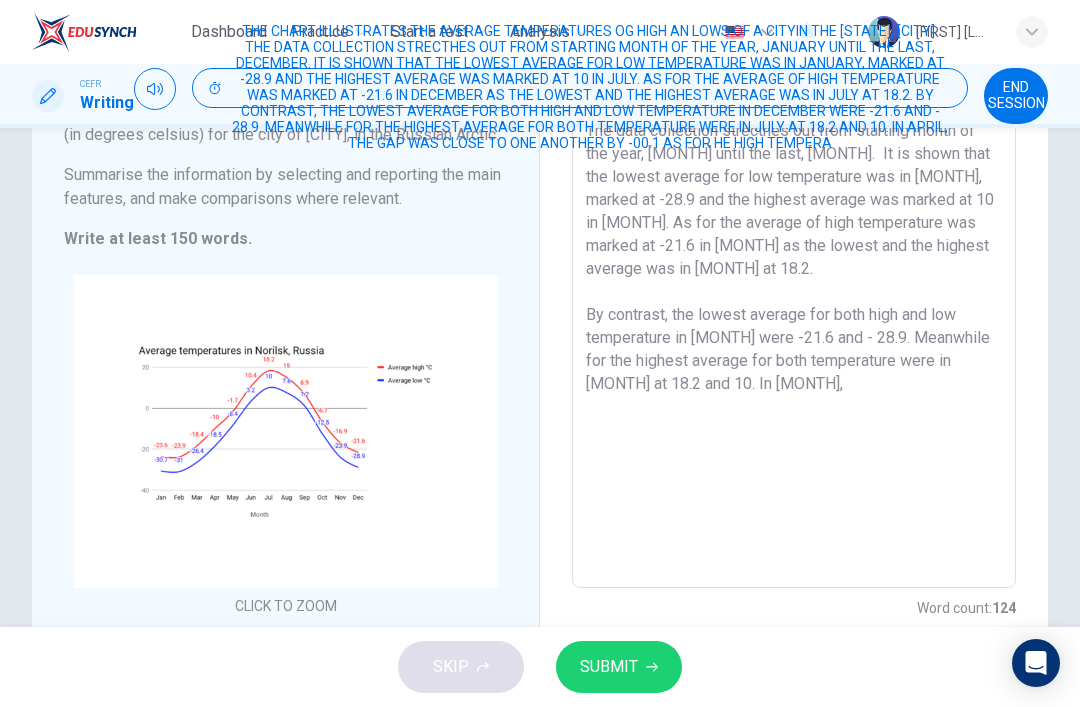click on "The chart illustrates the average temperatures og high an lows of a cityin the Russian Attic, [CITY].
The data collection strecthes out from starting month of the year, [MONTH] until the last, [MONTH].  It is shown that the lowest average for low temperature was in [MONTH], marked at -28.9 and the highest average was marked at 10 in [MONTH]. As for the average of high temperature was marked at -21.6 in [MONTH] as the lowest and the highest average was in [MONTH] at 18.2.
By contrast, the lowest average for both high and low temperature in [MONTH] were -21.6 and - 28.9. Meanwhile for the highest average for both temperature were in [MONTH] at 18.2 and 10. In [MONTH]," at bounding box center [794, 311] 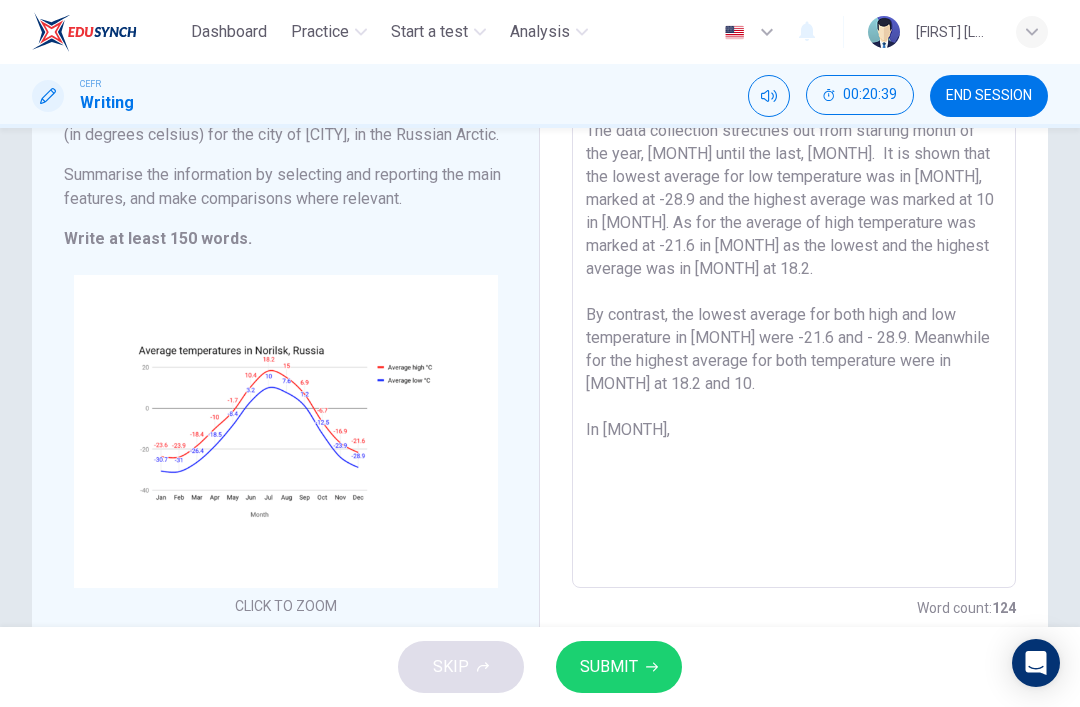 click on "The chart illustrates the average temperatures og high an lows of a cityin the Russian Attic, [CITY].
The data collection strecthes out from starting month of the year, [MONTH] until the last, [MONTH].  It is shown that the lowest average for low temperature was in [MONTH], marked at -28.9 and the highest average was marked at 10 in [MONTH]. As for the average of high temperature was marked at -21.6 in [MONTH] as the lowest and the highest average was in [MONTH] at 18.2.
By contrast, the lowest average for both high and low temperature in [MONTH] were -21.6 and - 28.9. Meanwhile for the highest average for both temperature were in [MONTH] at 18.2 and 10.
In [MONTH]," at bounding box center (794, 311) 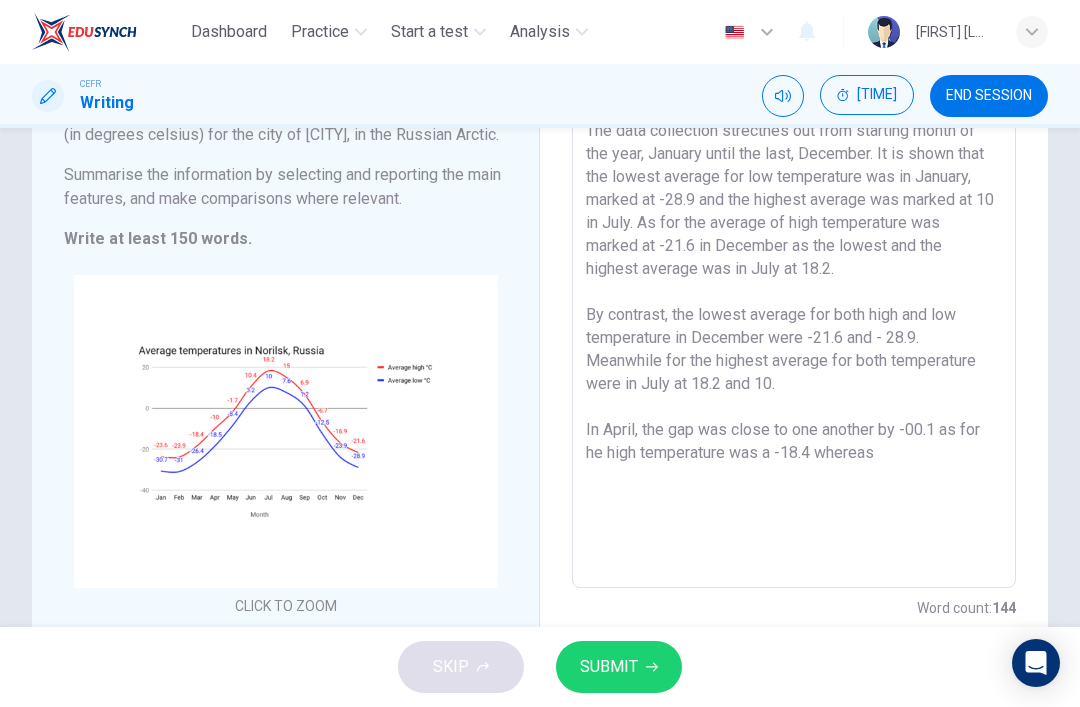 click on "The chart illustrates the average temperatures og high an lows of a cityin the Russian Attic, Norilsk.
The data collection strecthes out from starting month of the year, January until the last, December. It is shown that the lowest average for low temperature was in January, marked at -28.9 and the highest average was marked at 10 in July. As for the average of high temperature was marked at -21.6 in December as the lowest and the highest average was in July at 18.2.
By contrast, the lowest average for both high and low temperature in December were -21.6 and - 28.9. Meanwhile for the highest average for both temperature were in July at 18.2 and 10.
In April, the gap was close to one another by -00.1 as for he high temperature was a -18.4 whereas" at bounding box center [794, 311] 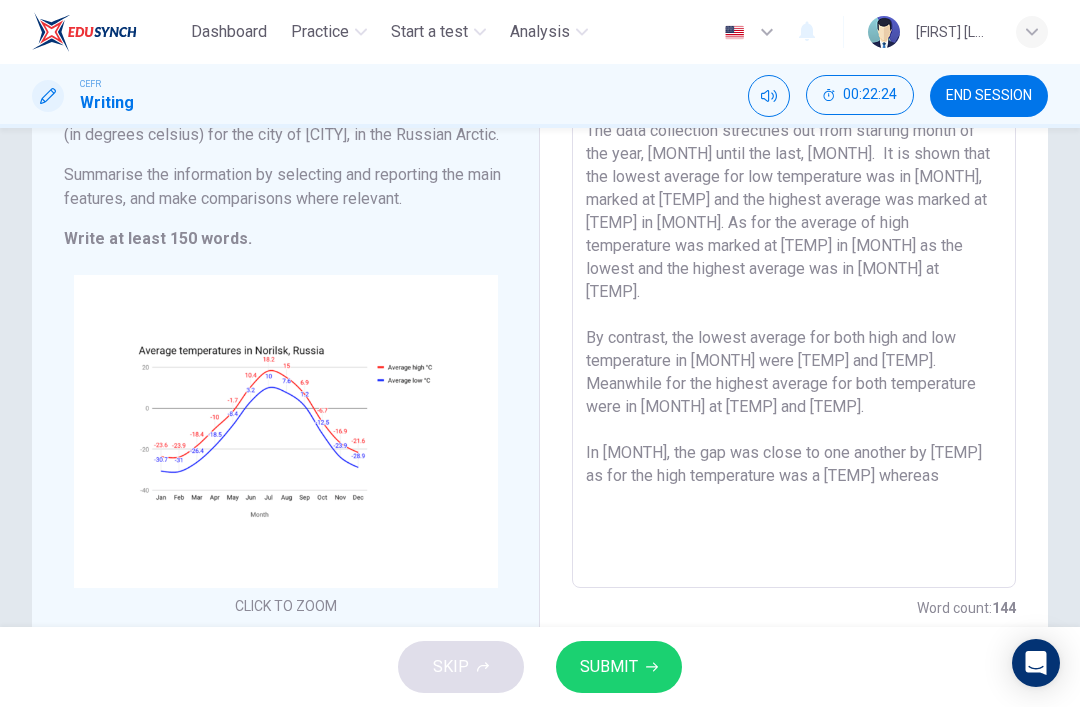 click on "The chart illustrates the average temperatures og high an lows of a cityin the [COUNTRY] [CITY].
The data collection strecthes out from starting month of the year, [MONTH] until the last, [MONTH].  It is shown that the lowest average for low temperature was in [MONTH], marked at [TEMP] and the highest average was marked at [TEMP] in [MONTH]. As for the average of high temperature was marked at [TEMP] in [MONTH] as the lowest and the highest average was in [MONTH] at [TEMP].
By contrast, the lowest average for both high and low temperature in [MONTH] were [TEMP] and [TEMP]. Meanwhile for the highest average for both temperature were in [MONTH] at [TEMP] and [TEMP].
In [MONTH], the gap was close to one another by [TEMP] as for the high temperature was a [TEMP] whereas" at bounding box center (794, 311) 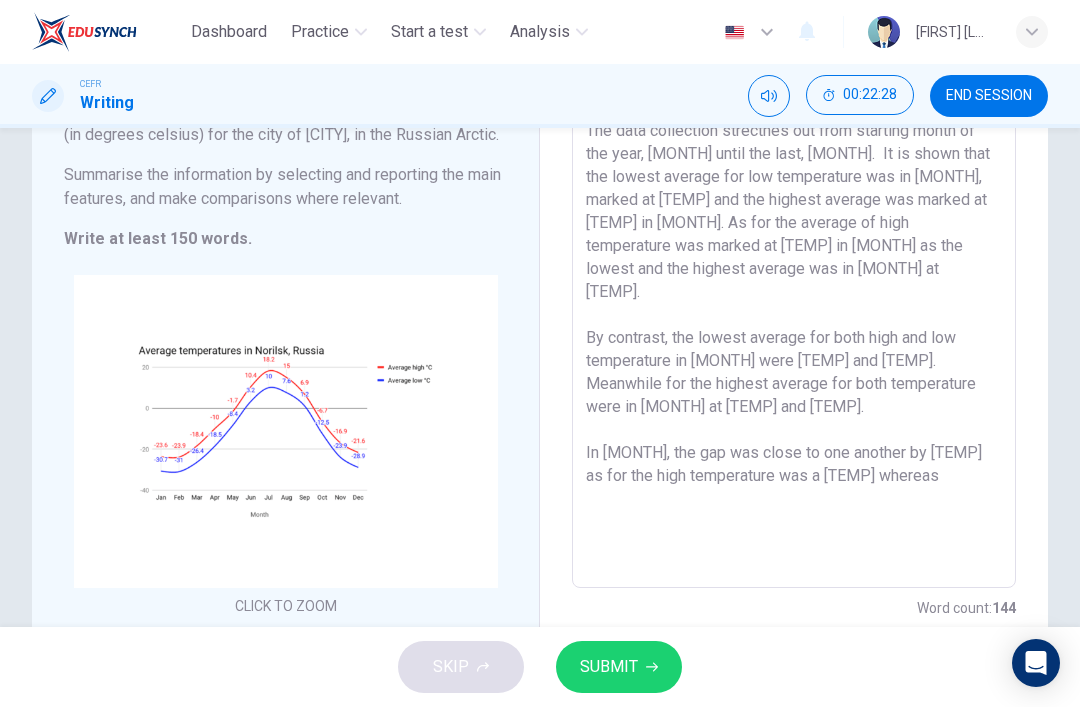 click on "The chart illustrates the average temperatures og high an lows of a cityin the [COUNTRY] [CITY].
The data collection strecthes out from starting month of the year, [MONTH] until the last, [MONTH].  It is shown that the lowest average for low temperature was in [MONTH], marked at [TEMP] and the highest average was marked at [TEMP] in [MONTH]. As for the average of high temperature was marked at [TEMP] in [MONTH] as the lowest and the highest average was in [MONTH] at [TEMP].
By contrast, the lowest average for both high and low temperature in [MONTH] were [TEMP] and [TEMP]. Meanwhile for the highest average for both temperature were in [MONTH] at [TEMP] and [TEMP].
In [MONTH], the gap was close to one another by [TEMP] as for the high temperature was a [TEMP] whereas" at bounding box center (794, 311) 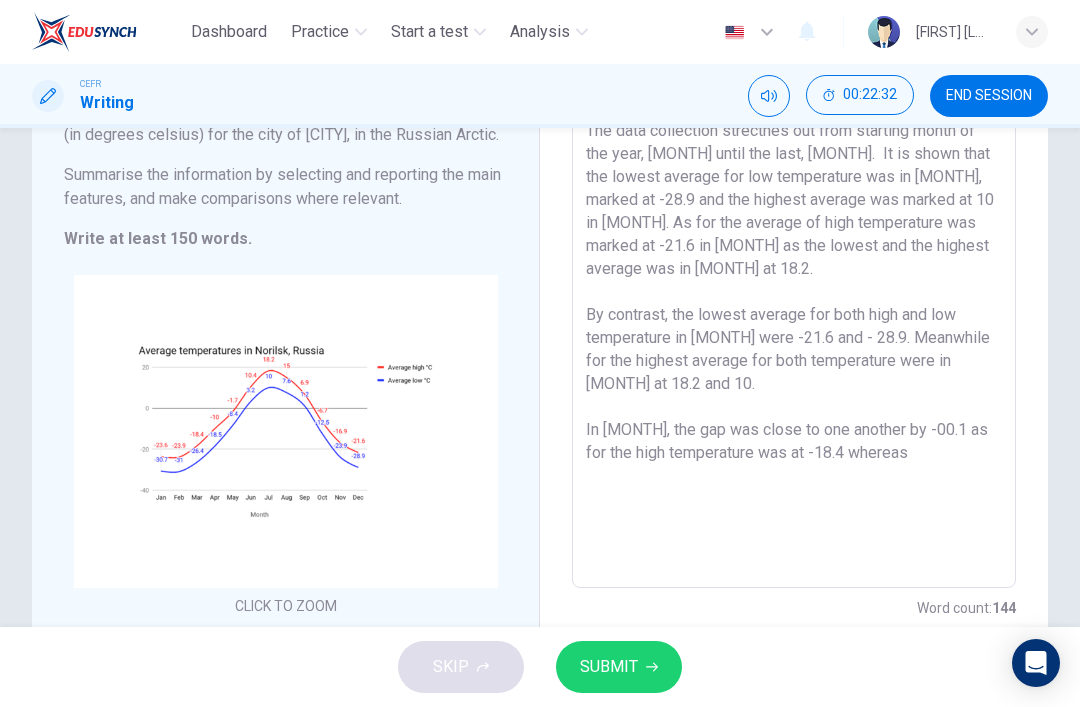 click on "The chart illustrates the average temperatures og high an lows of a cityin the Russian Attic, [CITY].
The data collection strecthes out from starting month of the year, [MONTH] until the last, [MONTH].  It is shown that the lowest average for low temperature was in [MONTH], marked at -28.9 and the highest average was marked at 10 in [MONTH]. As for the average of high temperature was marked at -21.6 in [MONTH] as the lowest and the highest average was in [MONTH] at 18.2.
By contrast, the lowest average for both high and low temperature in [MONTH] were -21.6 and - 28.9. Meanwhile for the highest average for both temperature were in [MONTH] at 18.2 and 10.
In [MONTH], the gap was close to one another by -00.1 as for the high temperature was at -18.4 whereas" at bounding box center [794, 311] 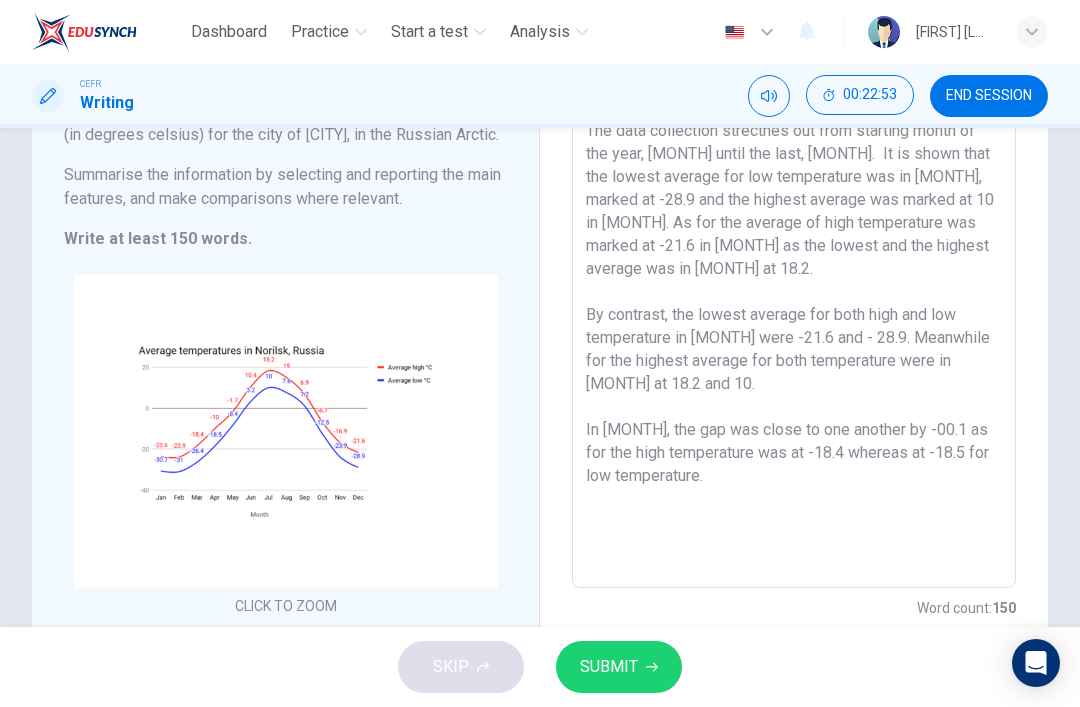 type on "The chart illustrates the average temperatures og high an lows of a cityin the [CITY], [STATE].
The data collection strecthes out from starting month of the year, [MONTH] until the last, [MONTH].  It is shown that the lowest average for low temperature was in [MONTH], marked at -28.9 and the highest average was marked at 10 in [MONTH]. As for the average of high temperature was marked at -21.6 in [MONTH] as the lowest and the highest average was in [MONTH] at 18.2.
By contrast, the lowest average for both high and low temperature in [MONTH] were -21.6 and - 28.9. Meanwhile for the highest average for both temperature were in [MONTH] at 18.2 and 10.
In [MONTH], the gap was close to one another by -00.1 as for the high temperature was at -18.4 whereas at -18.5 for low temperature." 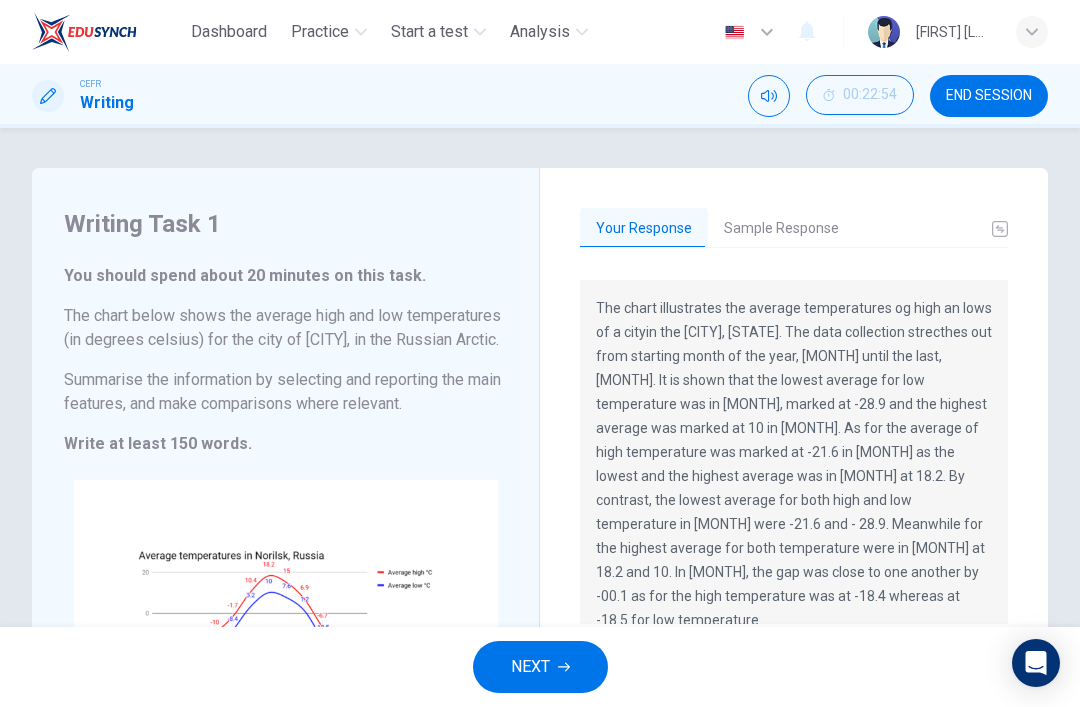 scroll, scrollTop: 0, scrollLeft: 0, axis: both 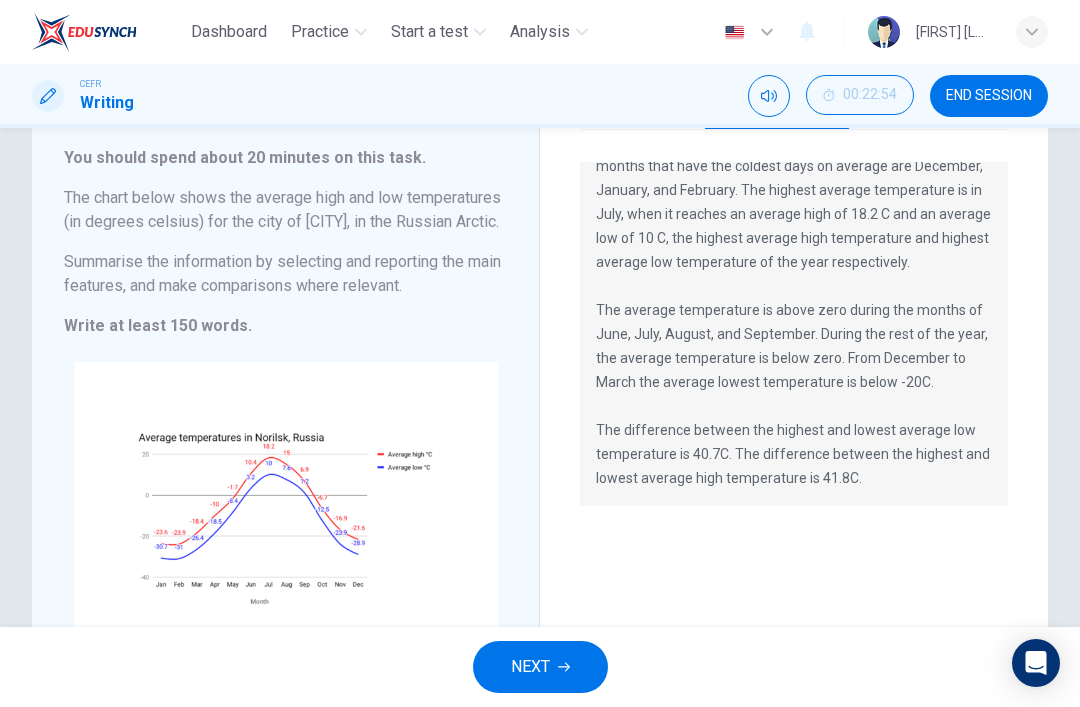 click on "NEXT" at bounding box center (540, 667) 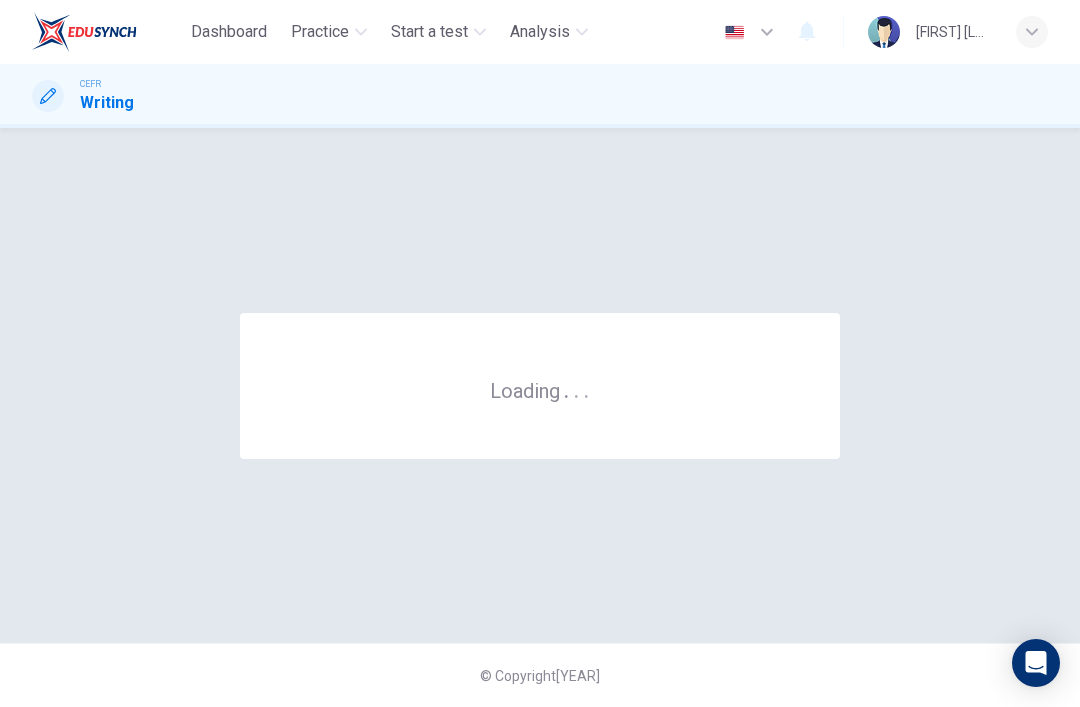 scroll, scrollTop: 0, scrollLeft: 0, axis: both 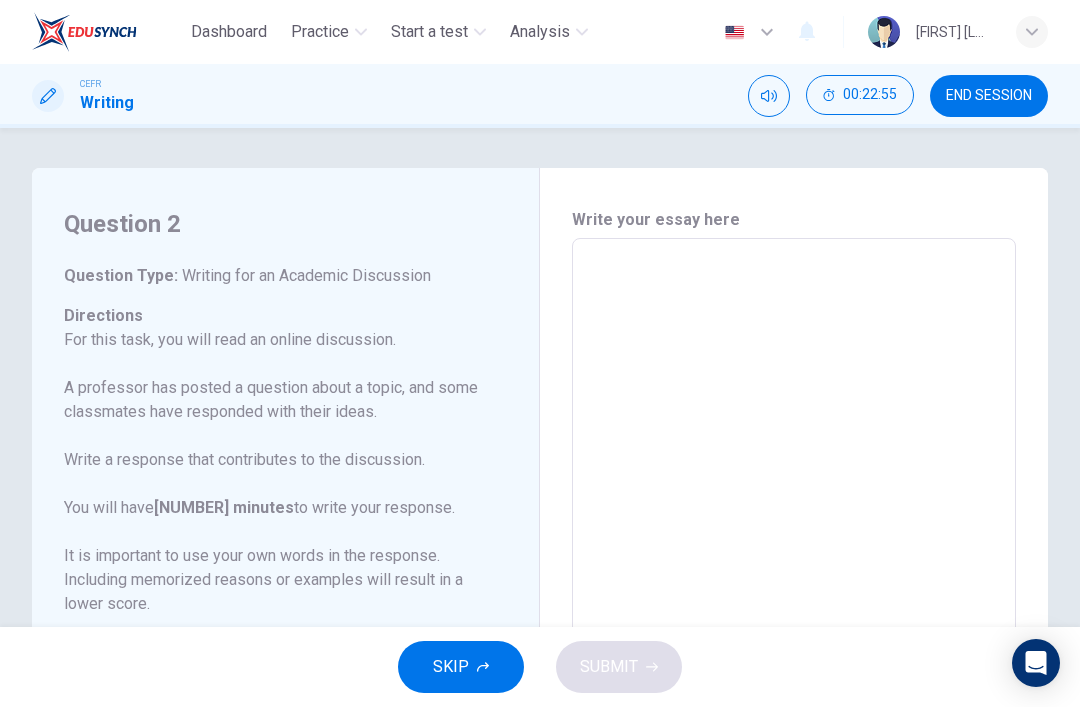 click on "END SESSION" at bounding box center [989, 96] 